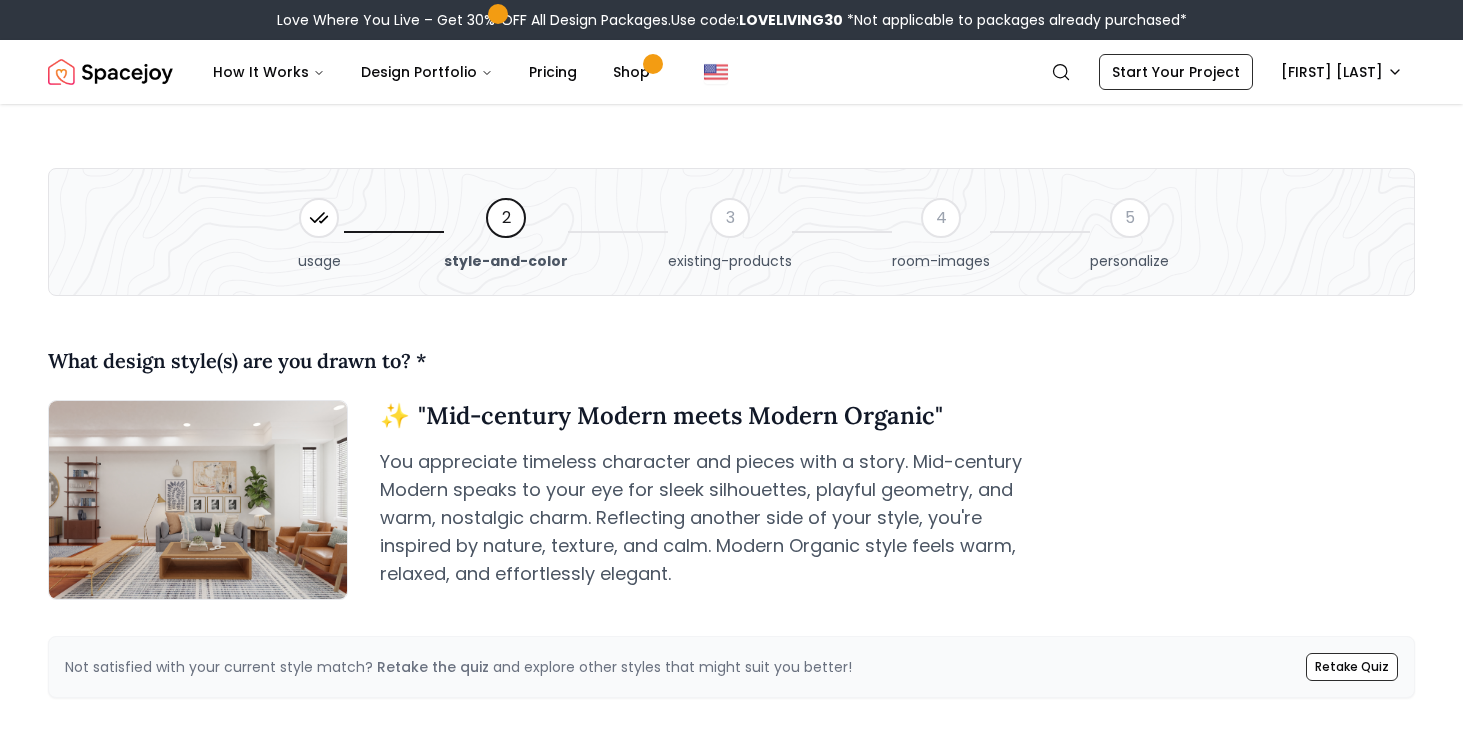 scroll, scrollTop: 1611, scrollLeft: 0, axis: vertical 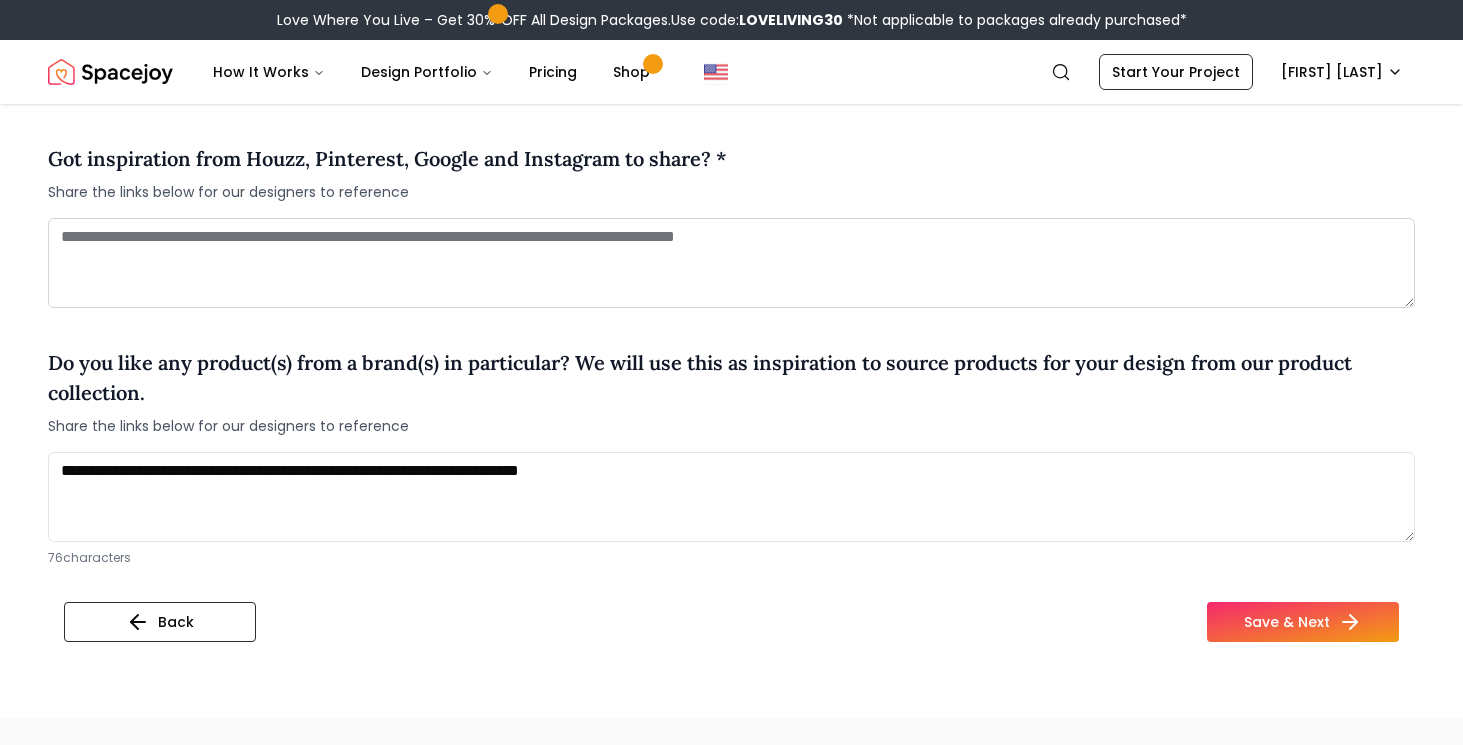 click on "**********" at bounding box center (731, 497) 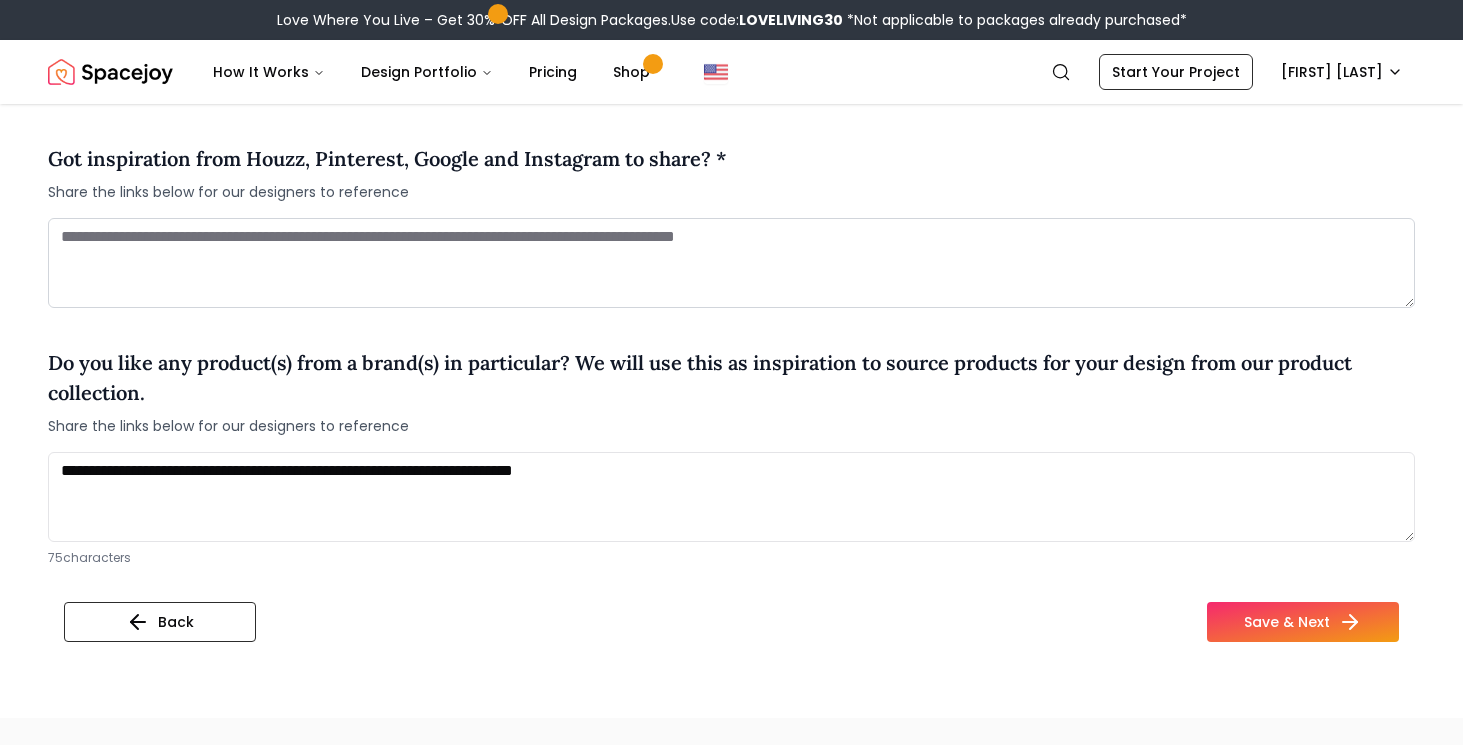 click on "**********" at bounding box center [731, 497] 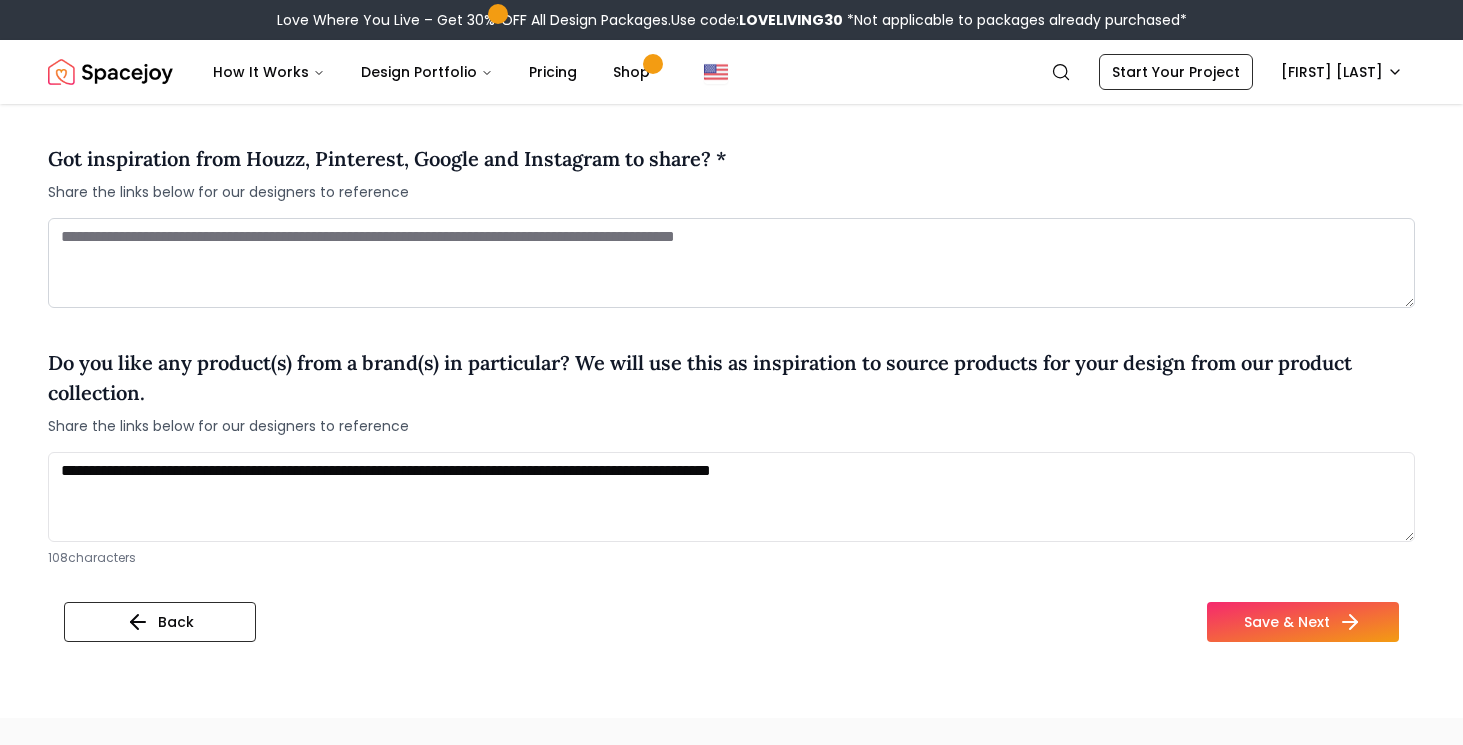 drag, startPoint x: 498, startPoint y: 472, endPoint x: 909, endPoint y: 475, distance: 411.01096 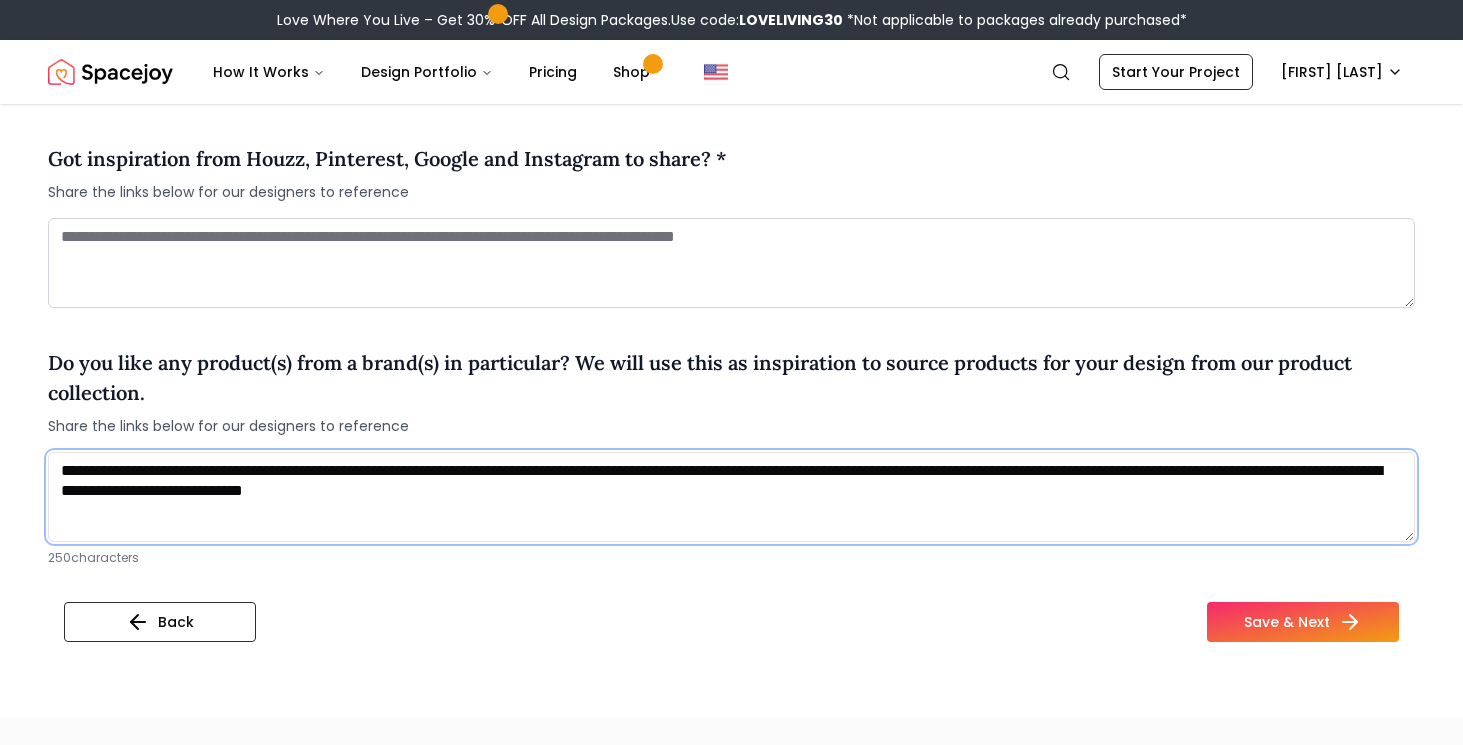 scroll, scrollTop: 1639, scrollLeft: 0, axis: vertical 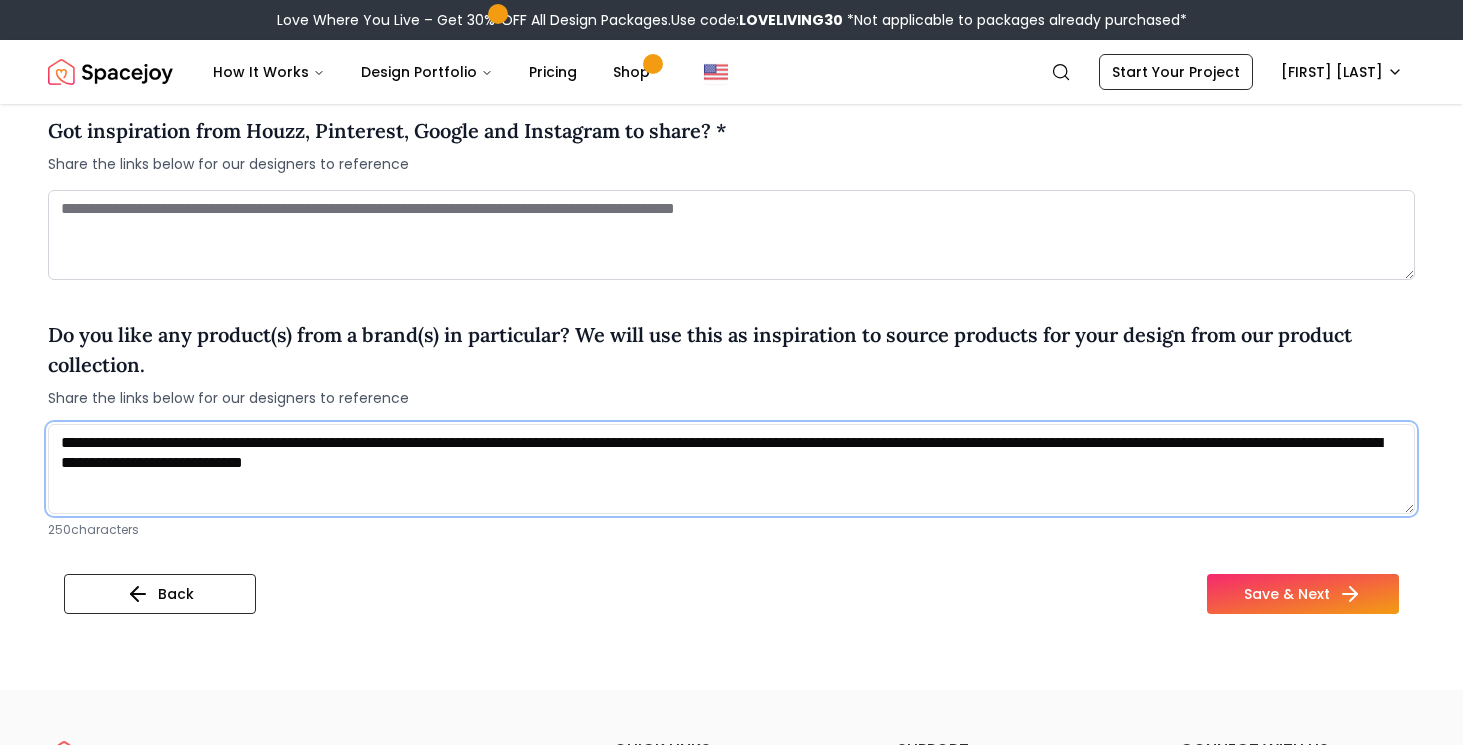 click on "**********" at bounding box center (731, 469) 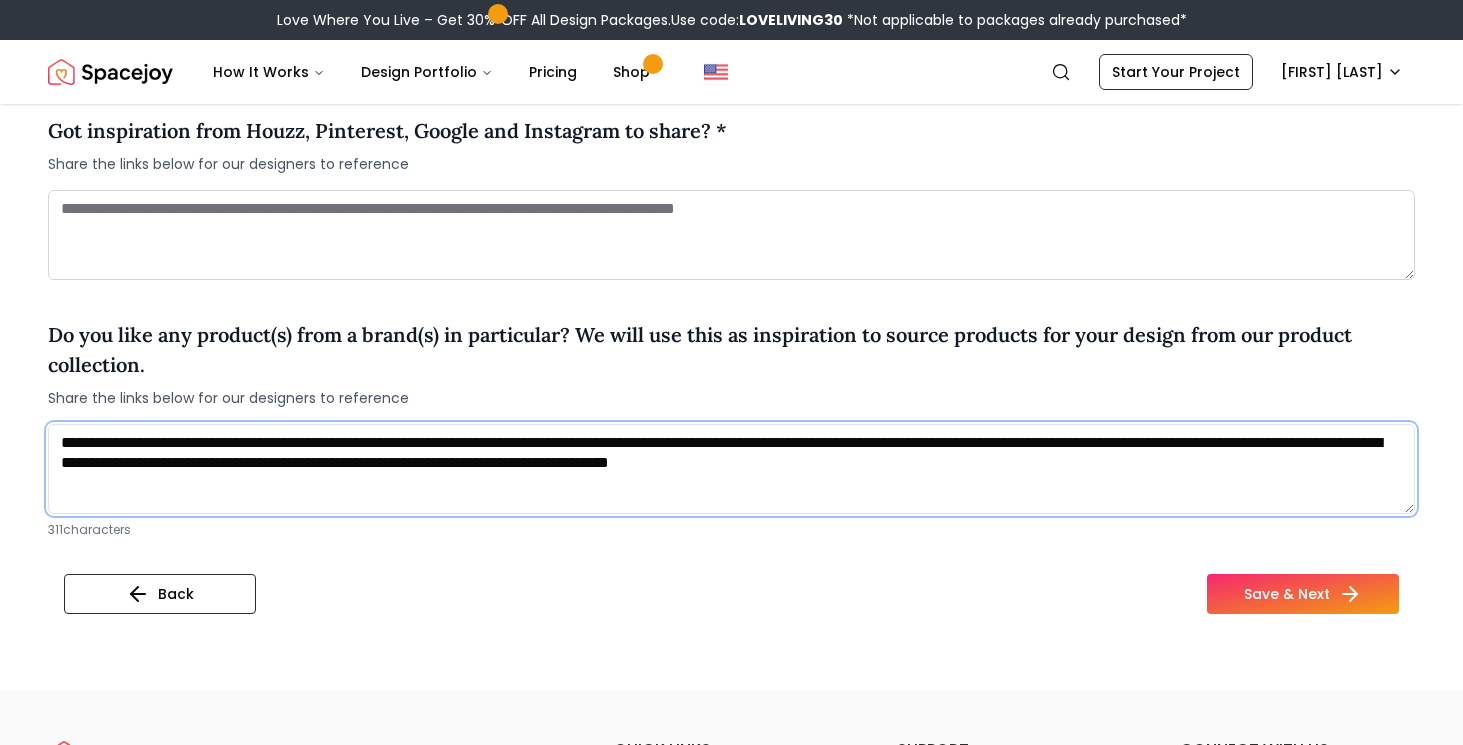 scroll, scrollTop: 1638, scrollLeft: 0, axis: vertical 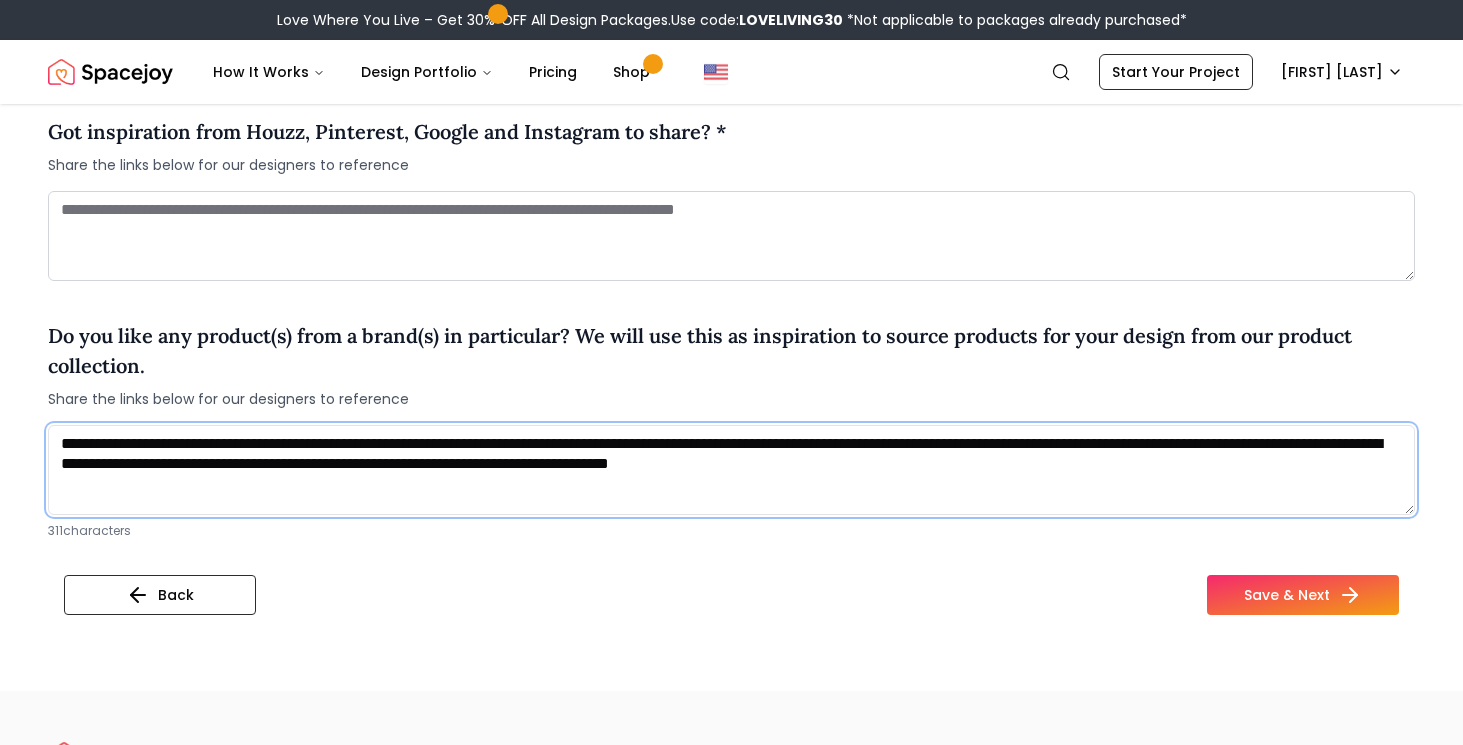 click on "**********" at bounding box center [731, 470] 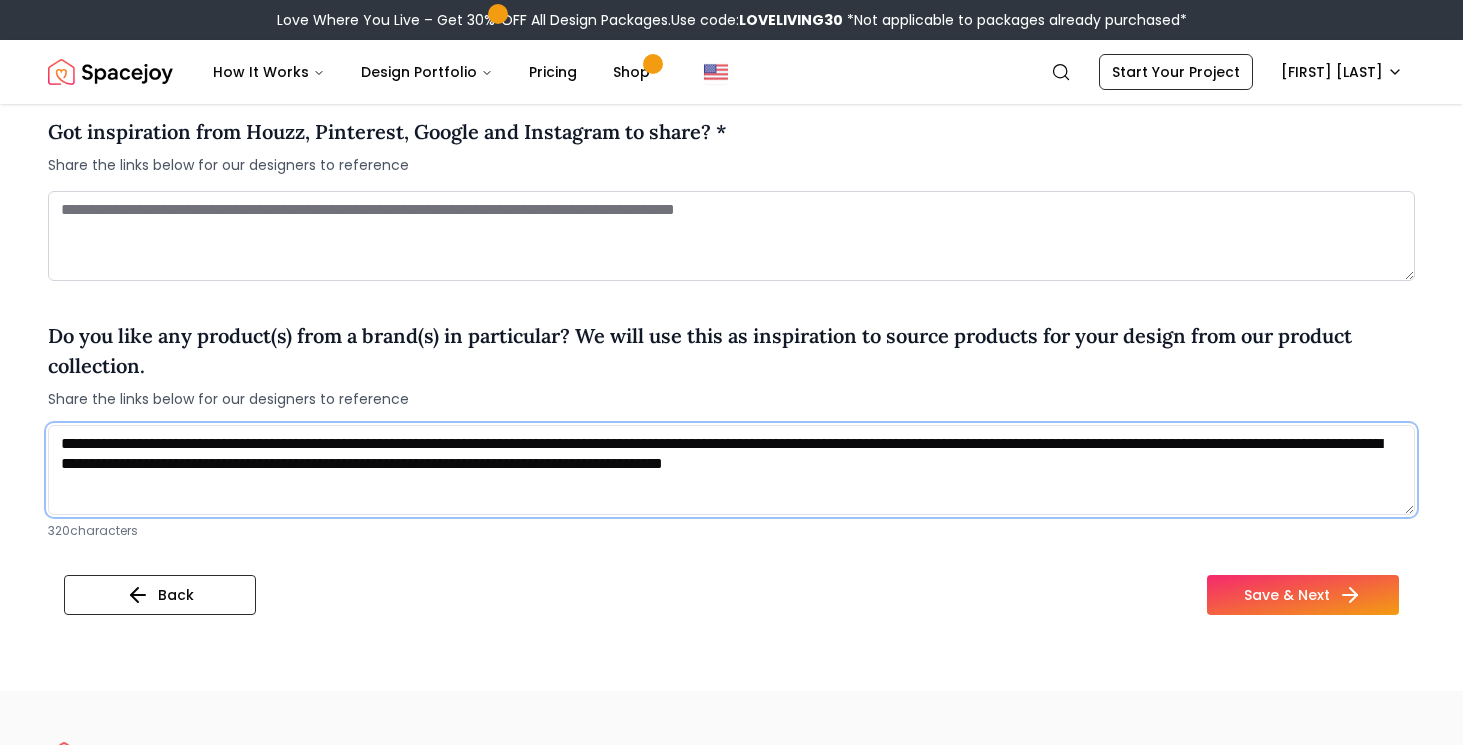 click on "**********" at bounding box center (731, 470) 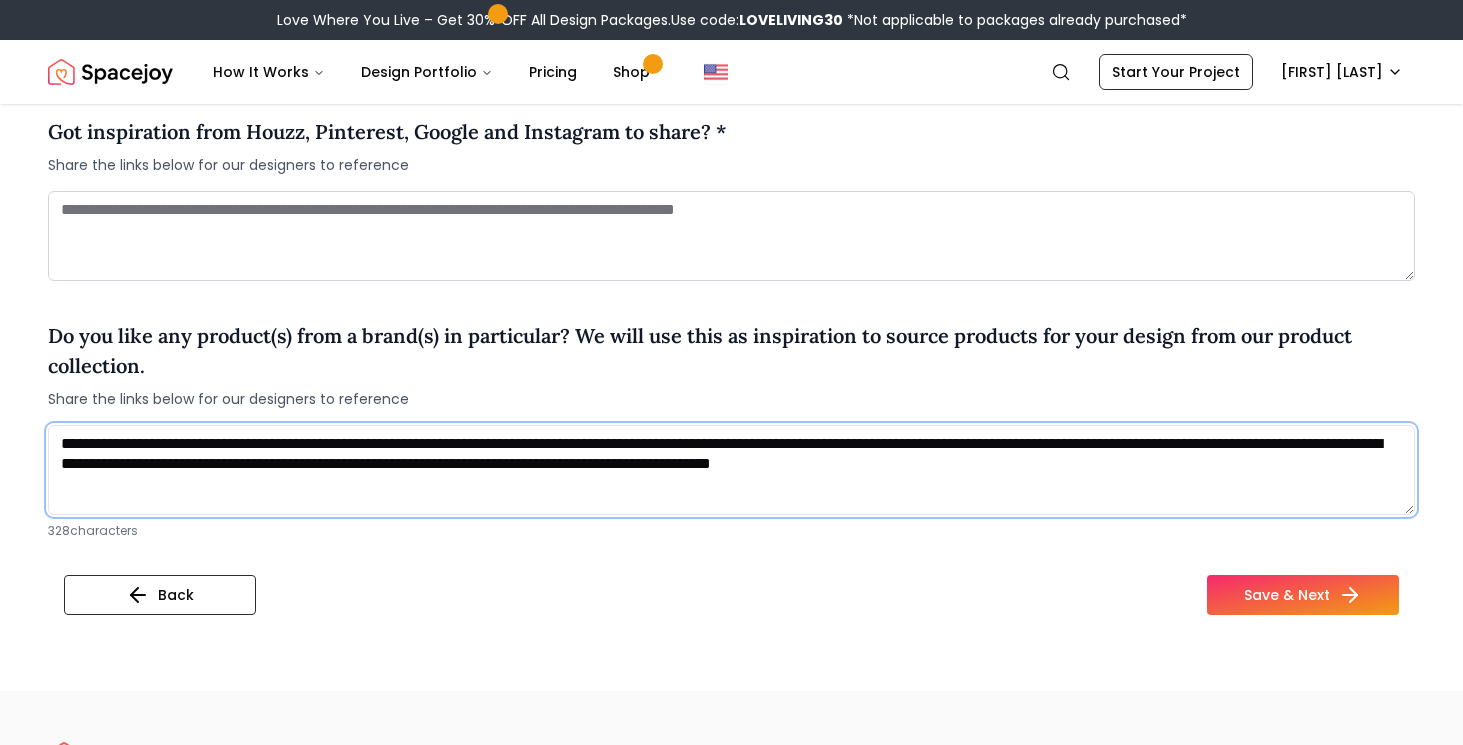 click on "**********" at bounding box center [731, 470] 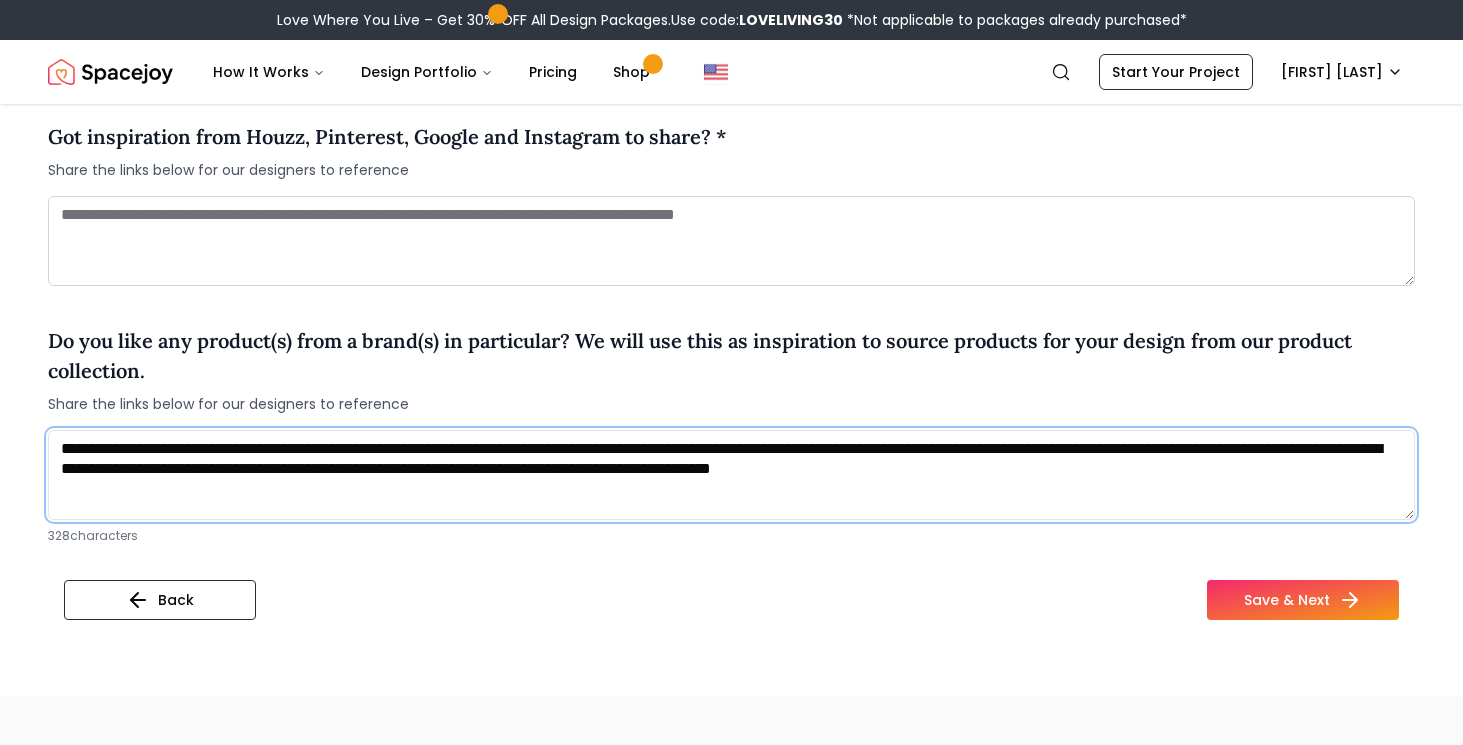 scroll, scrollTop: 1643, scrollLeft: 0, axis: vertical 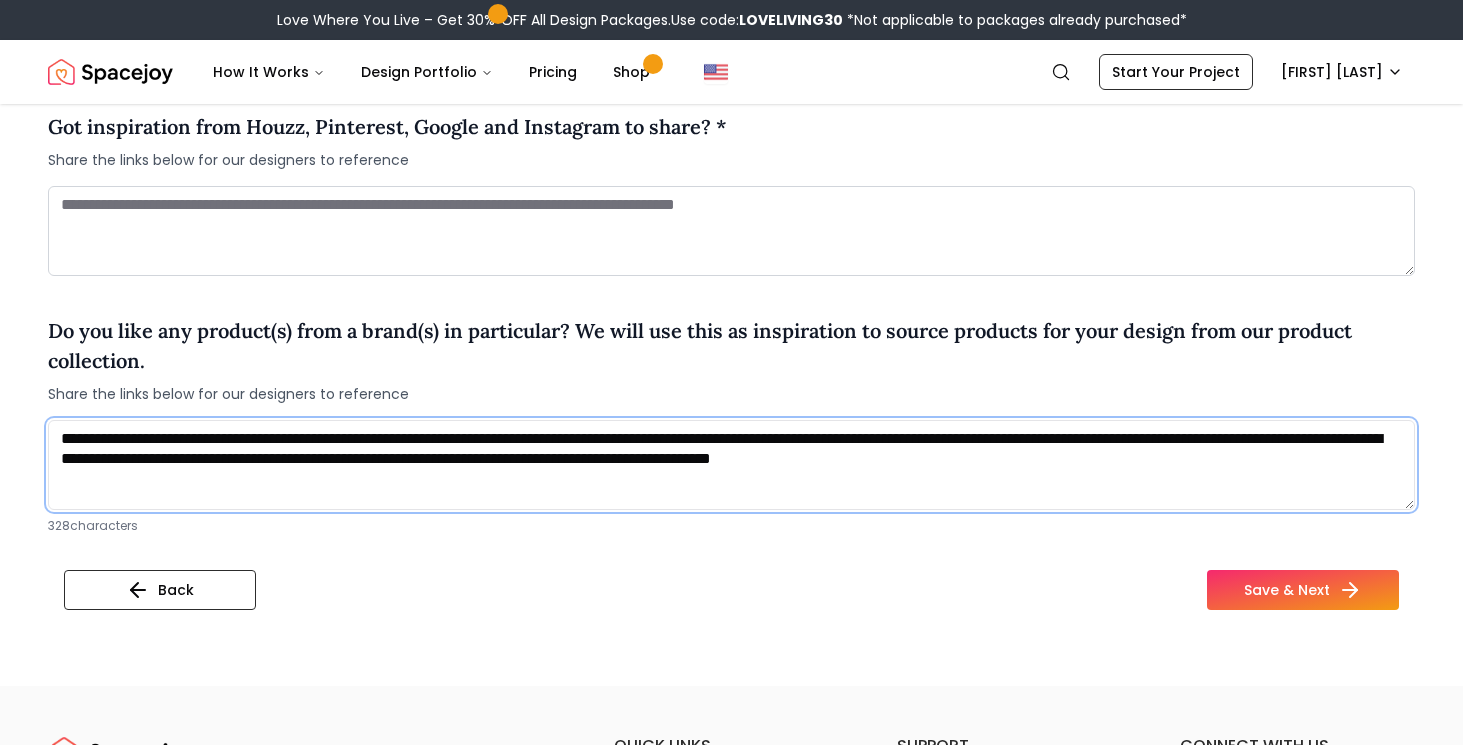 type on "**********" 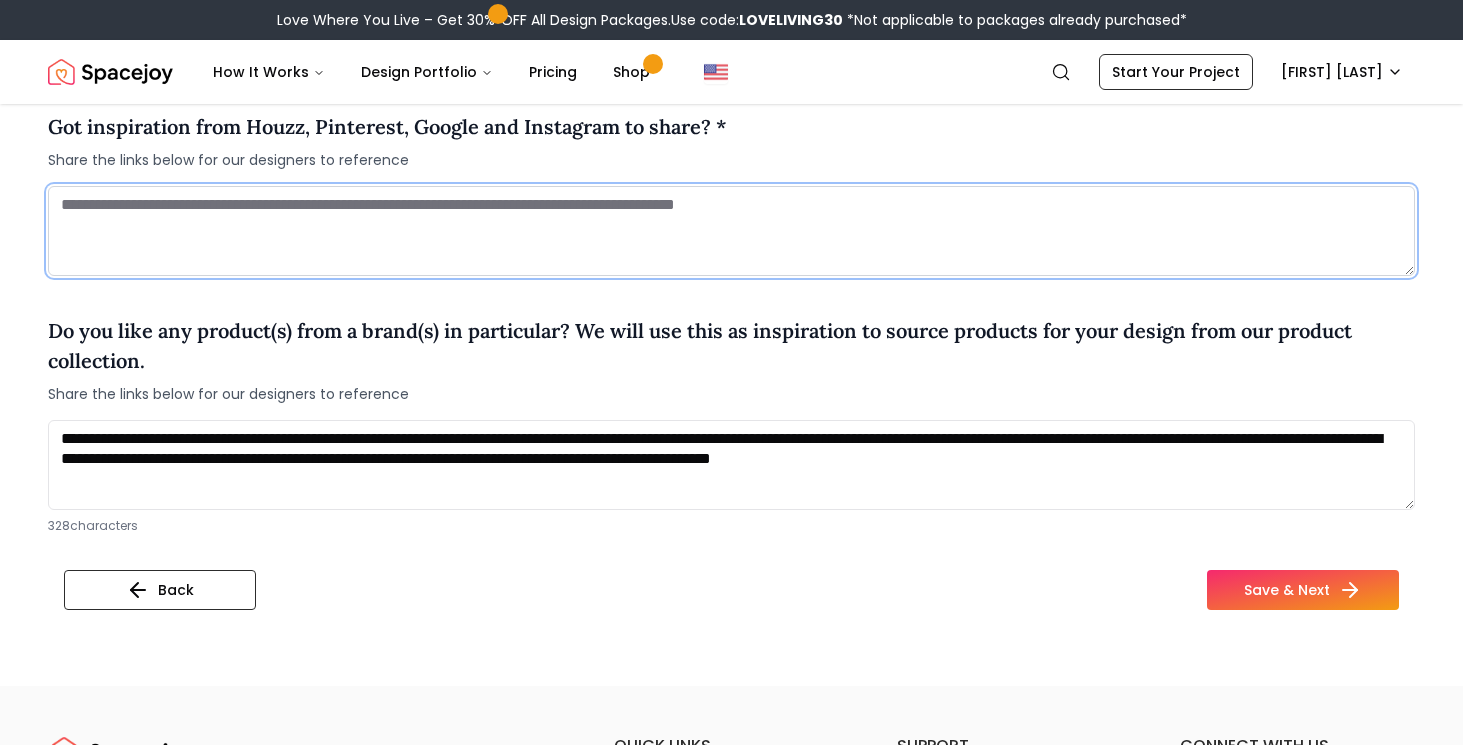 click at bounding box center (731, 231) 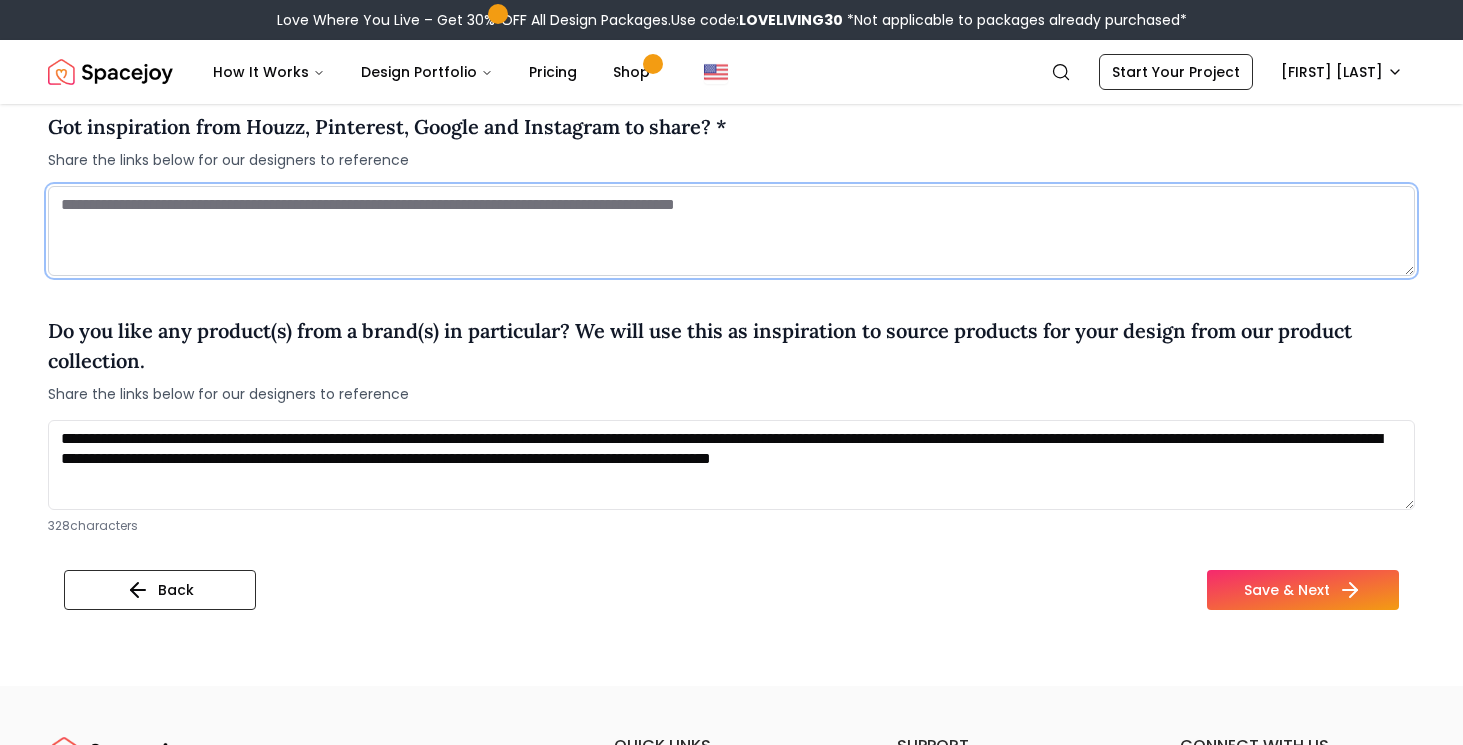 click at bounding box center (731, 231) 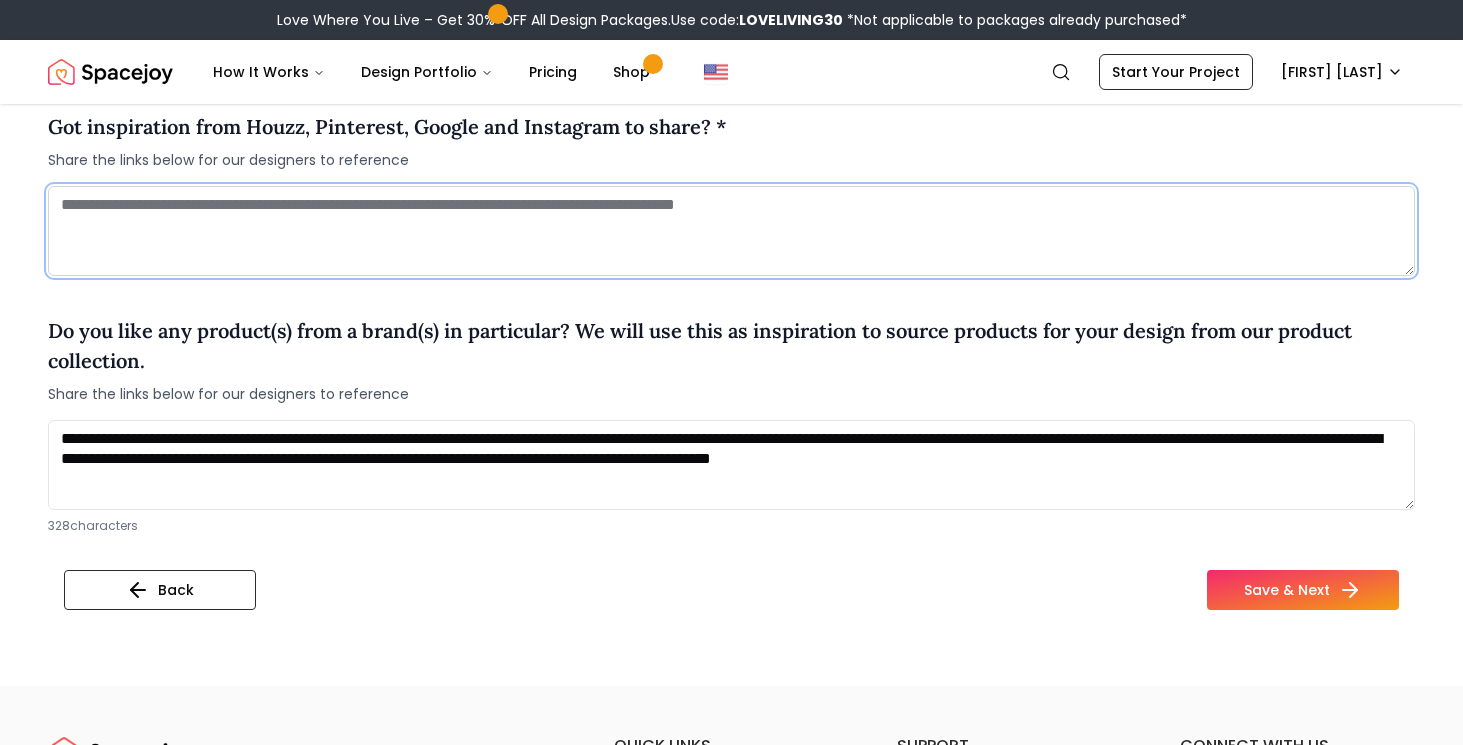 paste on "**********" 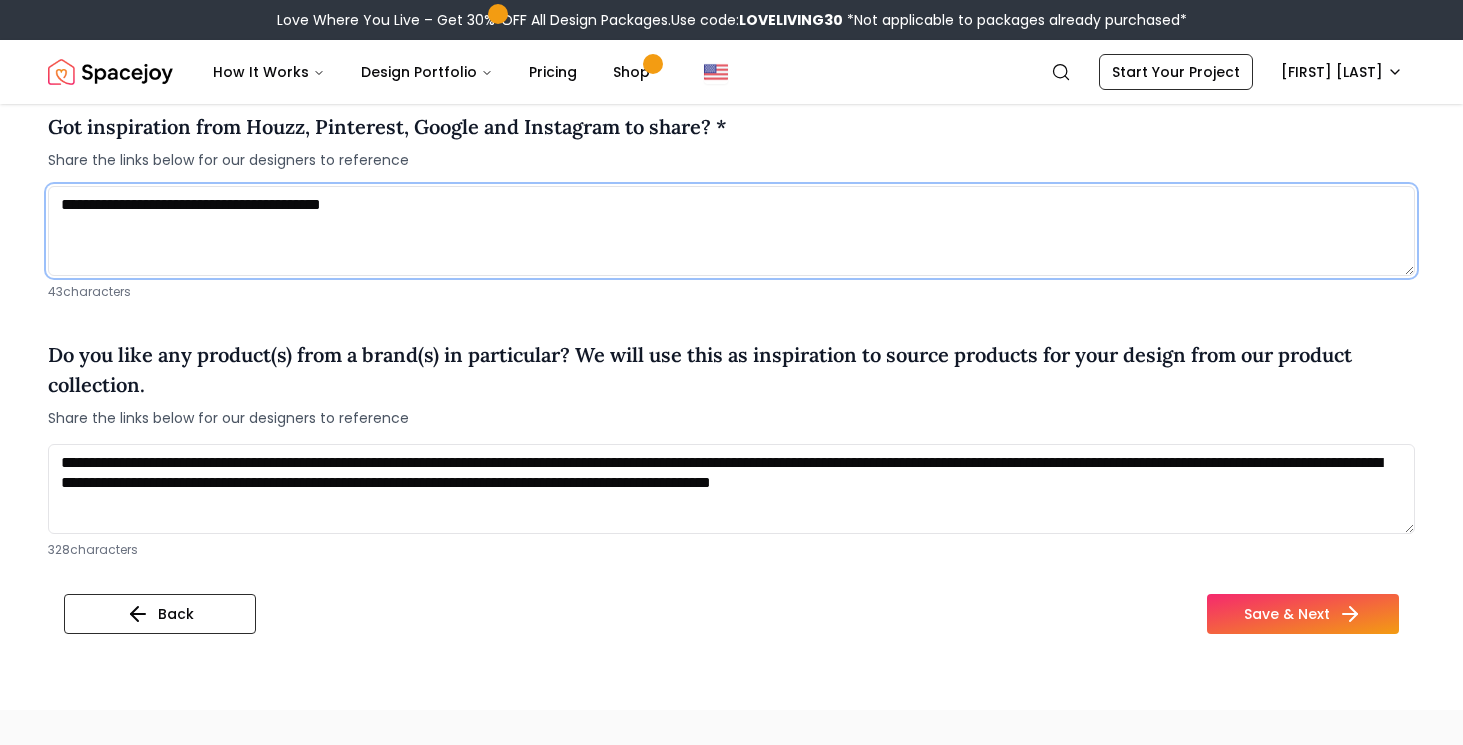 paste on "**********" 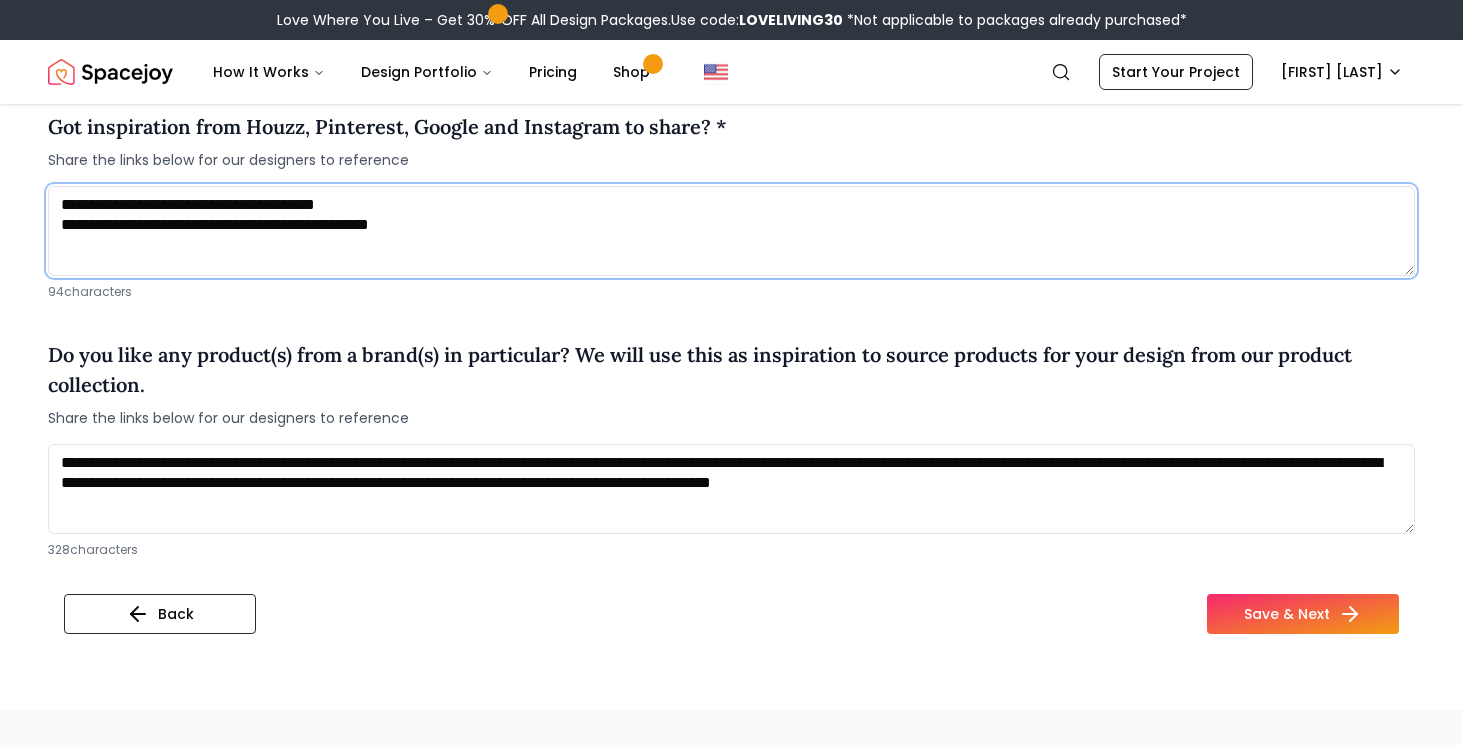 paste on "**********" 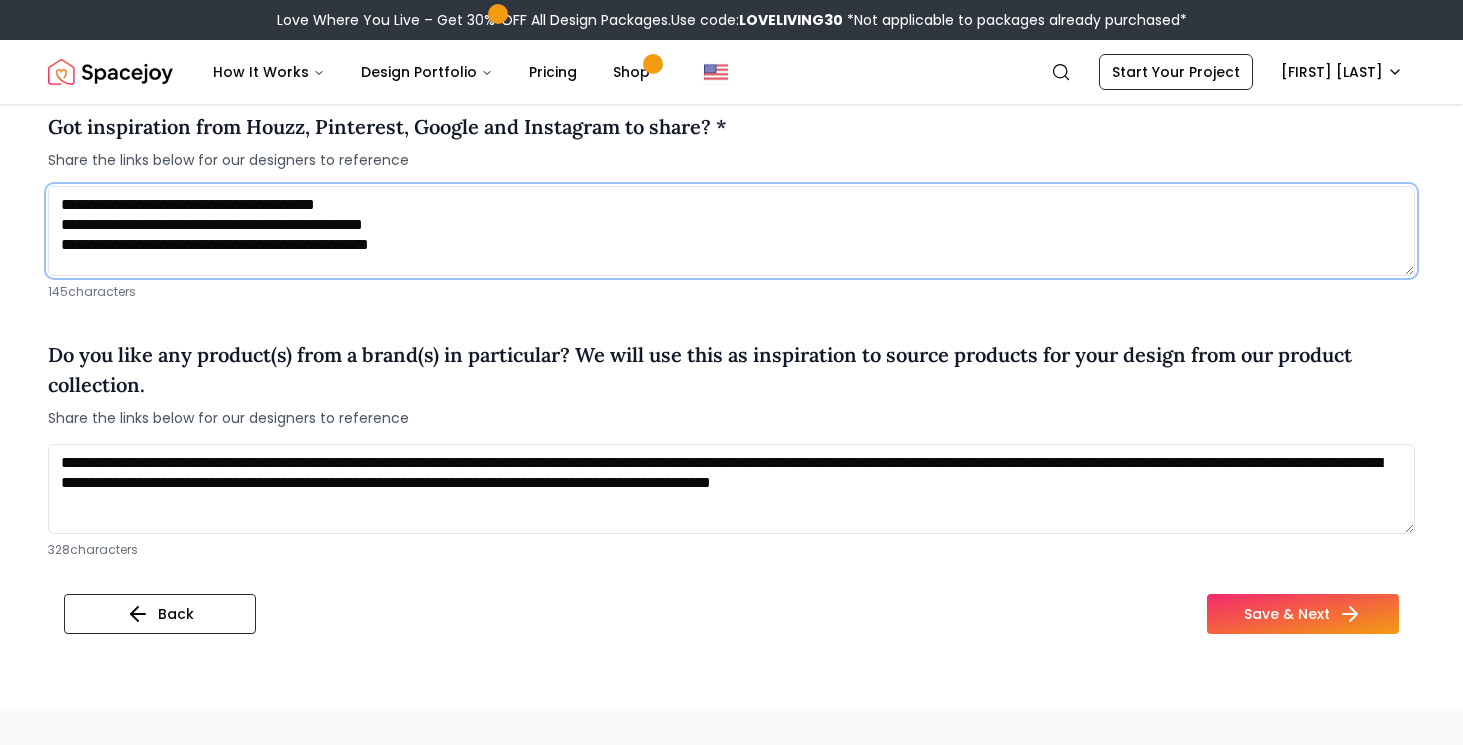 scroll, scrollTop: 1, scrollLeft: 0, axis: vertical 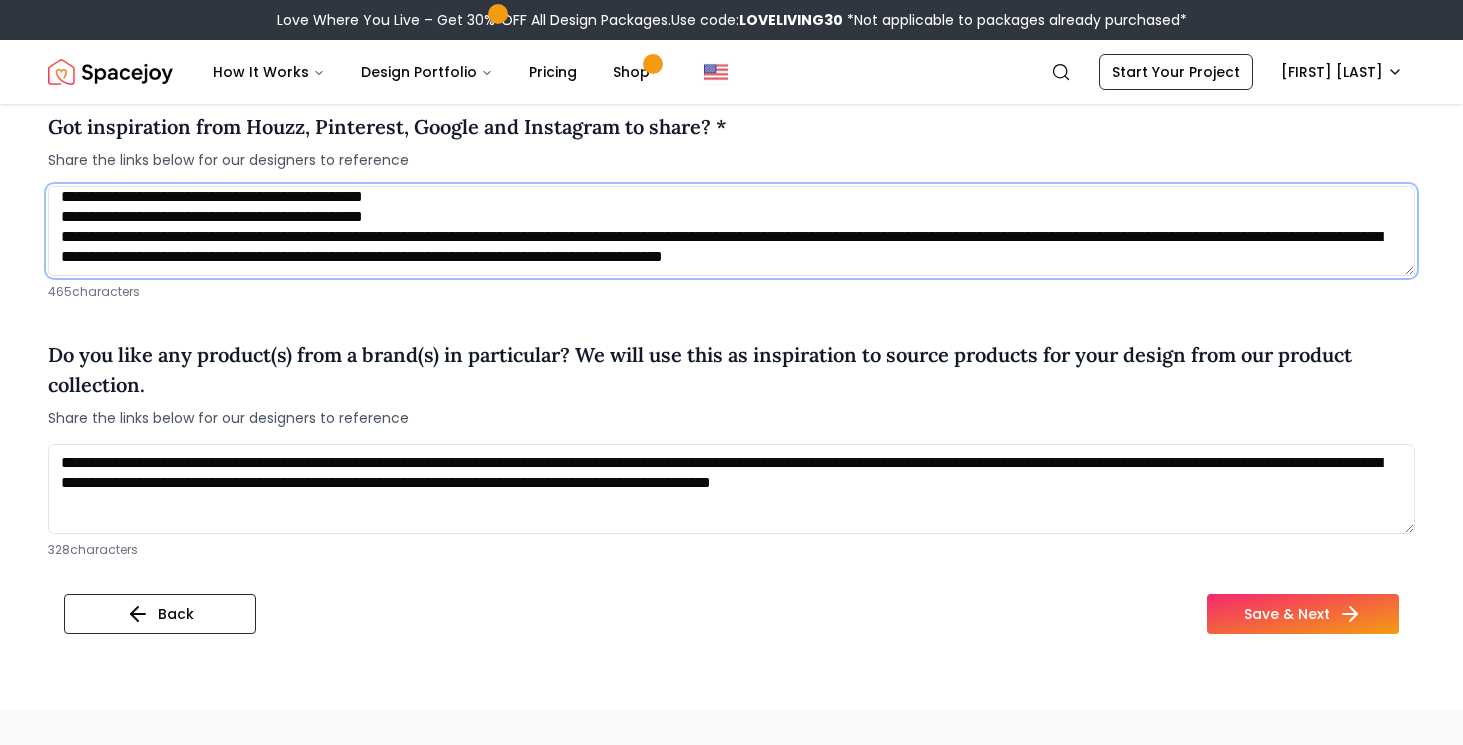 paste on "**********" 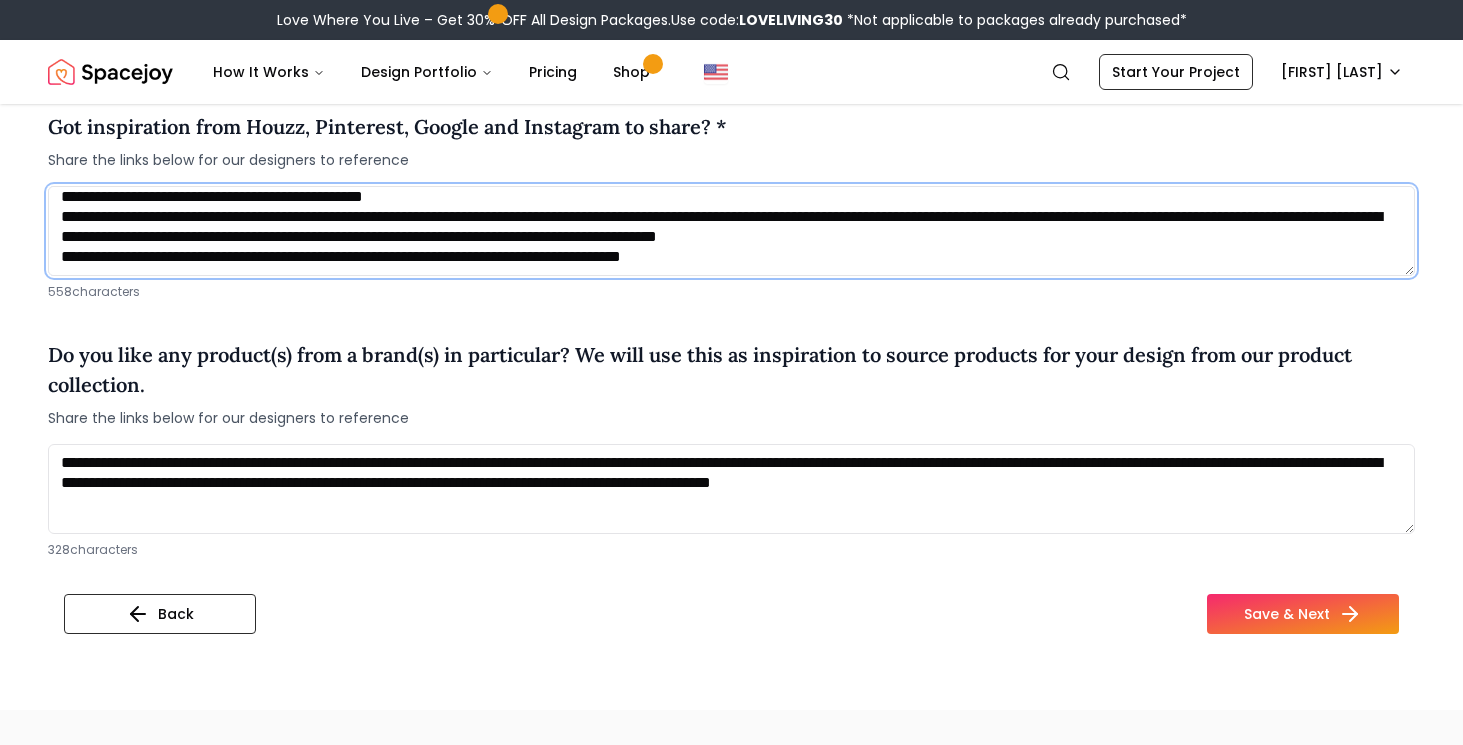 type on "**********" 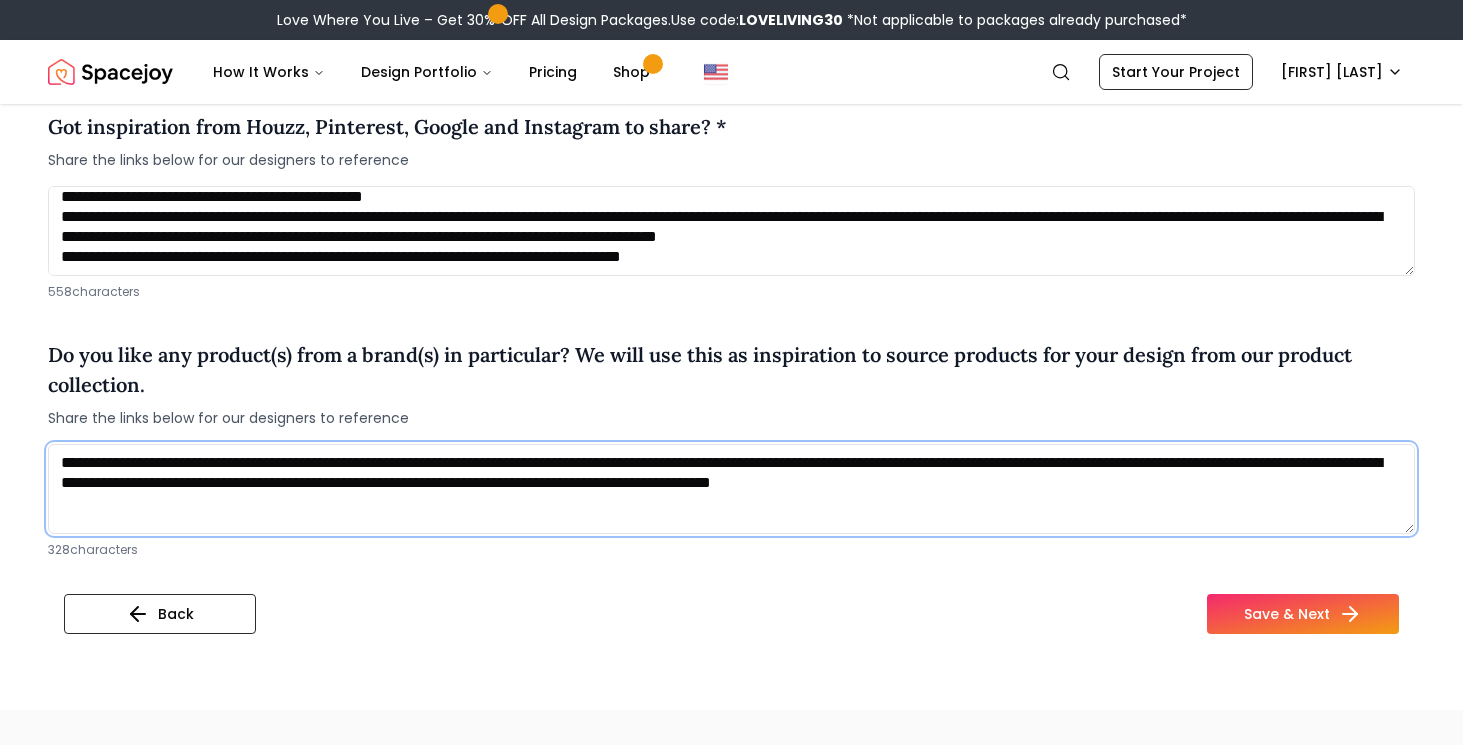 click on "**********" at bounding box center [731, 489] 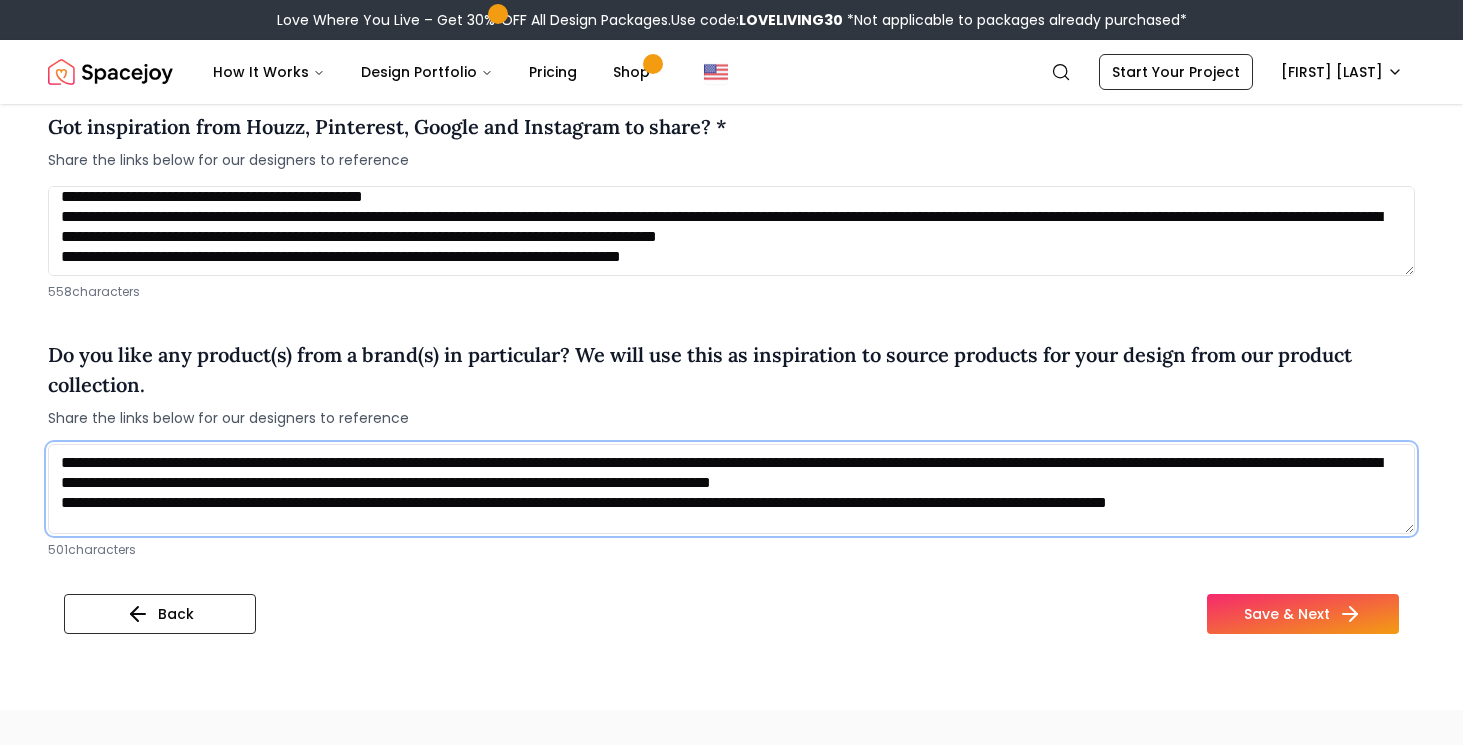 scroll, scrollTop: 1, scrollLeft: 0, axis: vertical 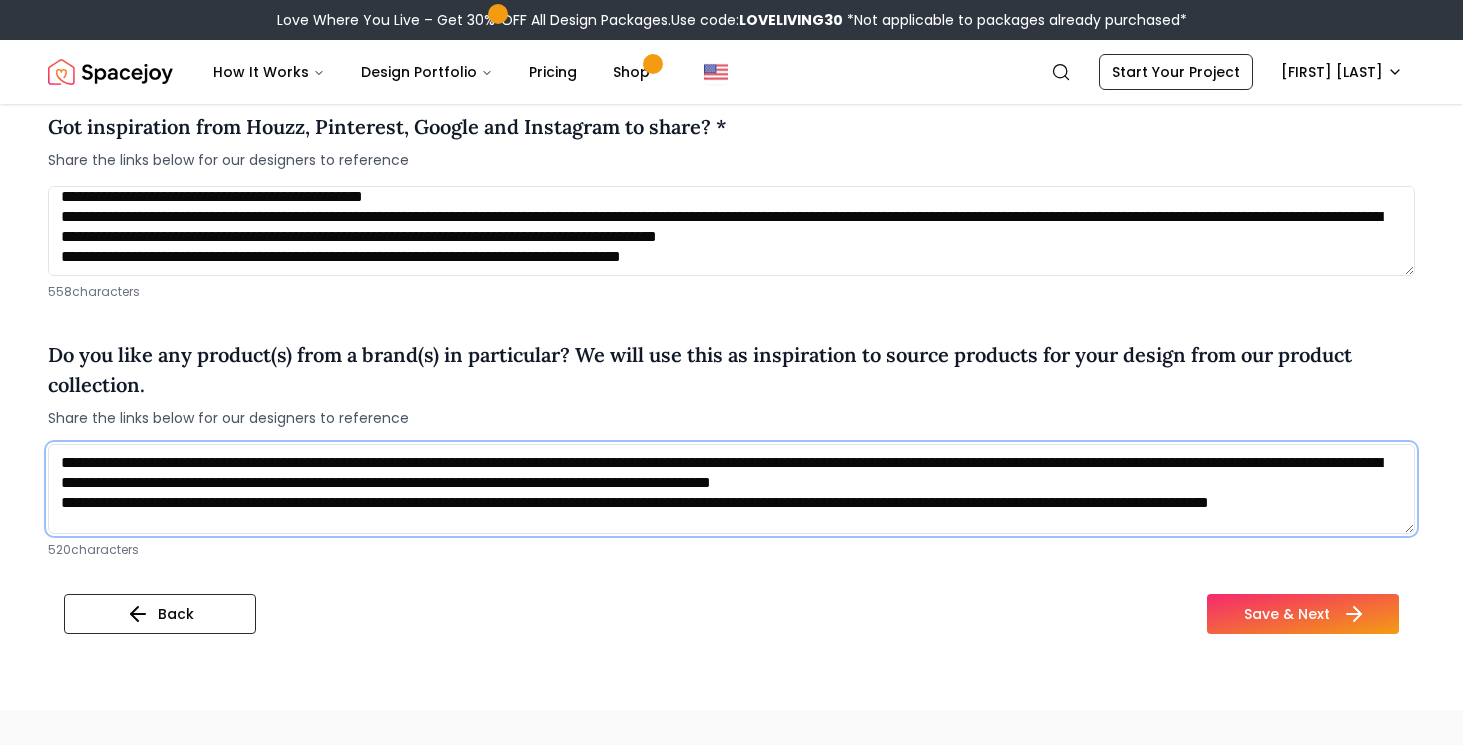 type on "**********" 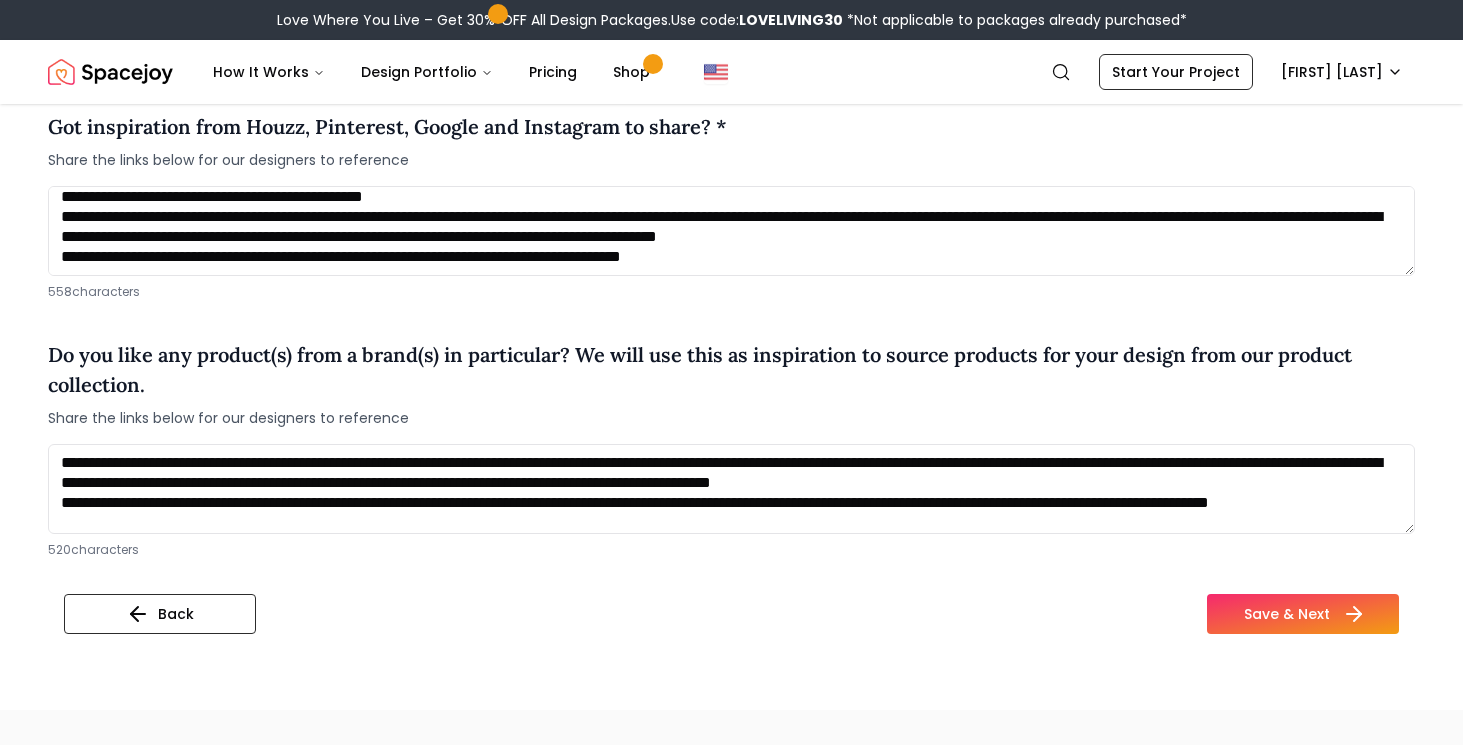 click on "Save & Next" at bounding box center [1303, 614] 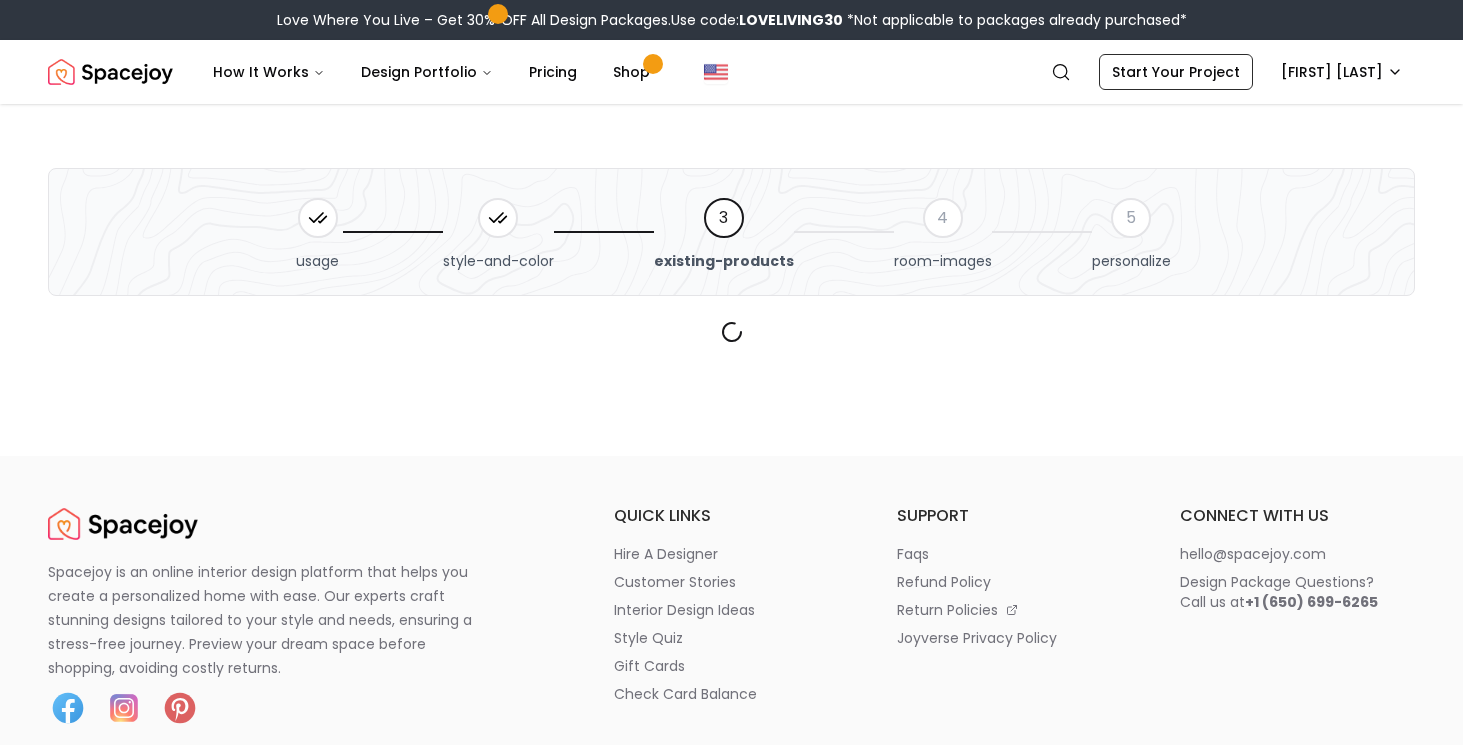 scroll, scrollTop: 0, scrollLeft: 0, axis: both 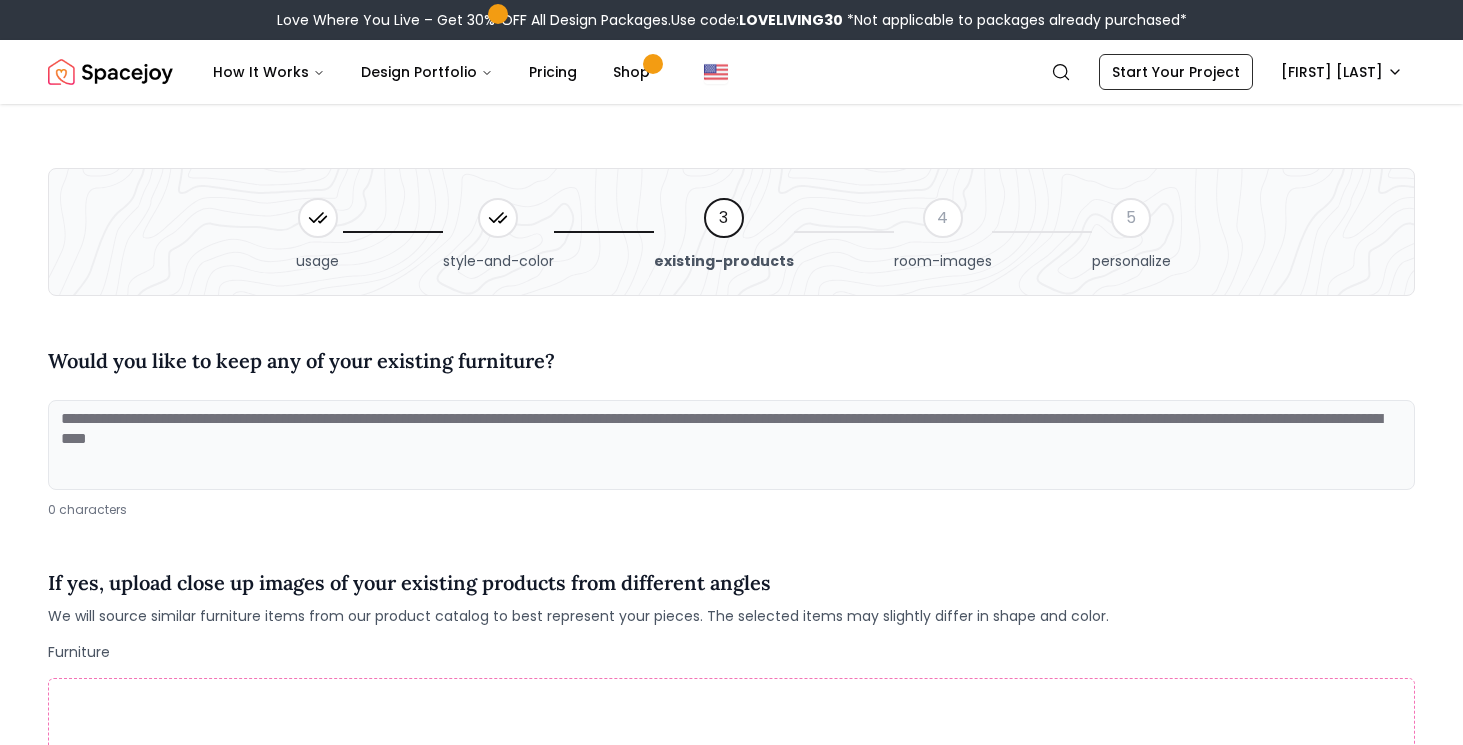 click at bounding box center (731, 445) 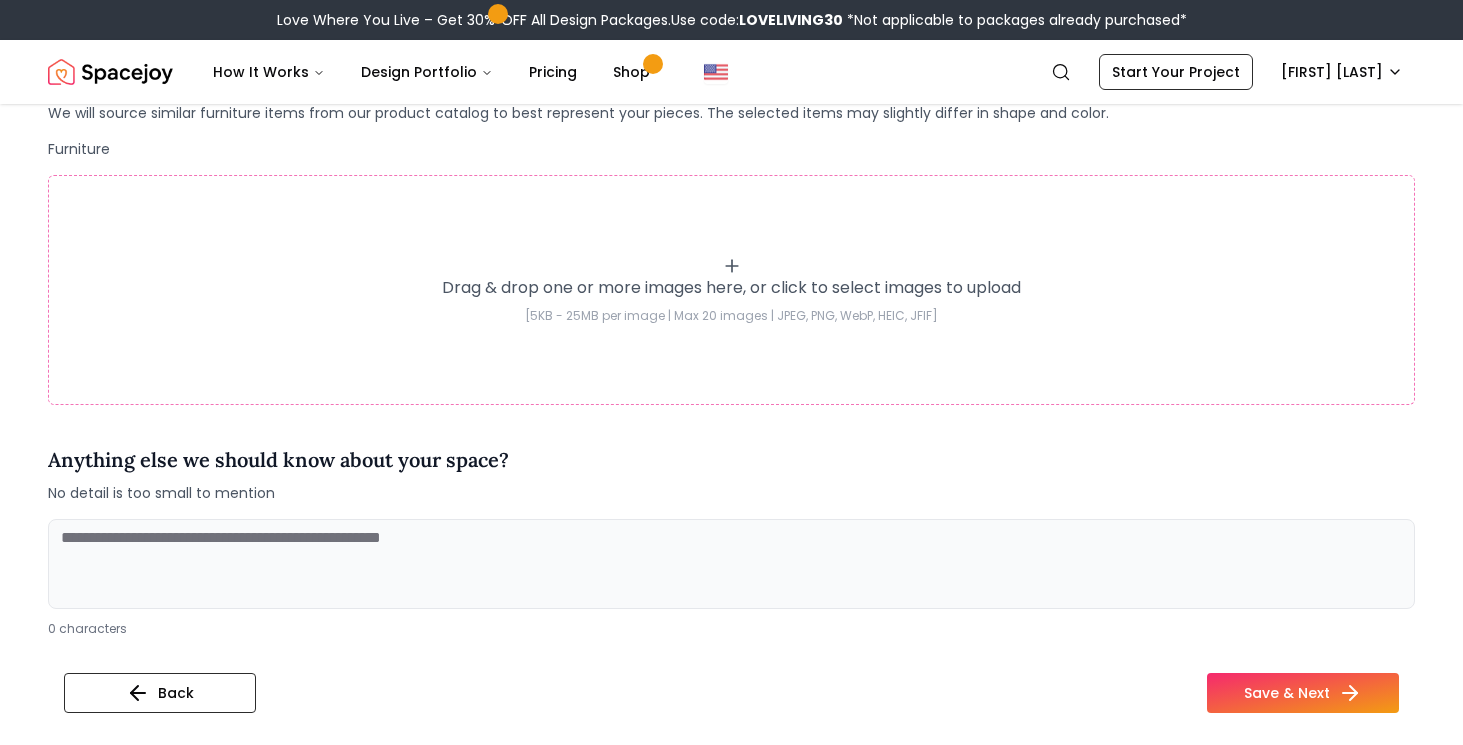 scroll, scrollTop: 498, scrollLeft: 0, axis: vertical 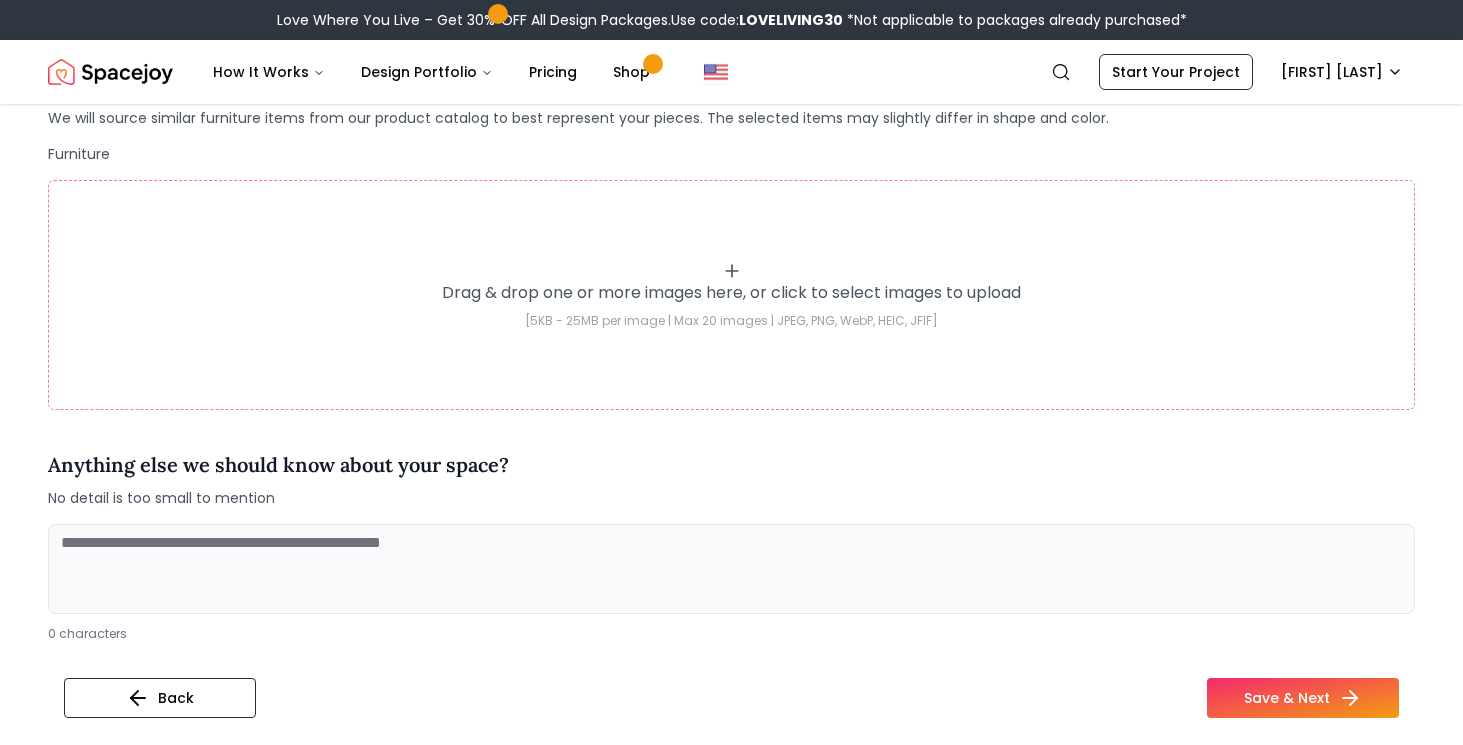 click on "Drag & drop one or more images here, or click to select images to upload" at bounding box center [731, 293] 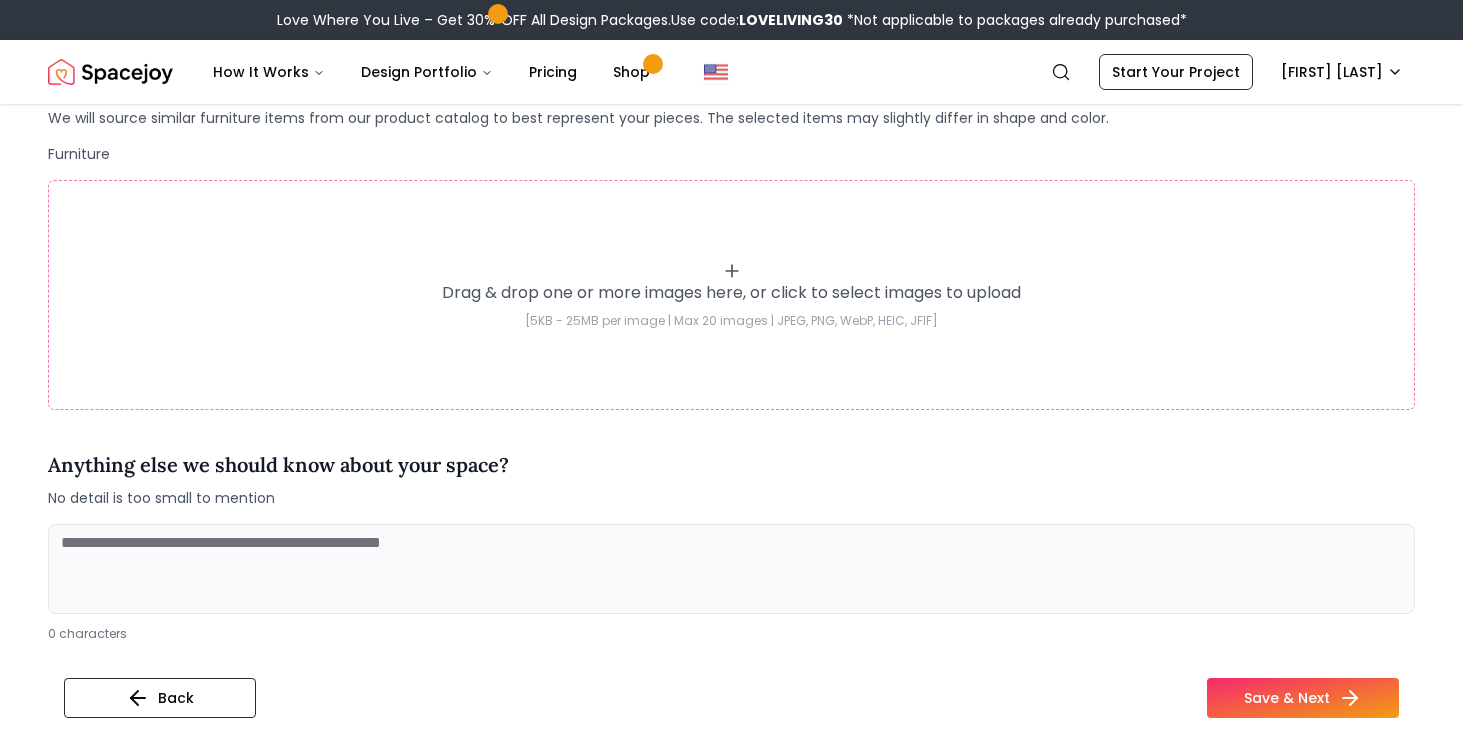 click on "Drag & drop one or more images here, or click to select images to upload [5KB - 25MB per image | Max 20 images | JPEG, PNG, WebP, HEIC, JFIF]" at bounding box center [731, 295] 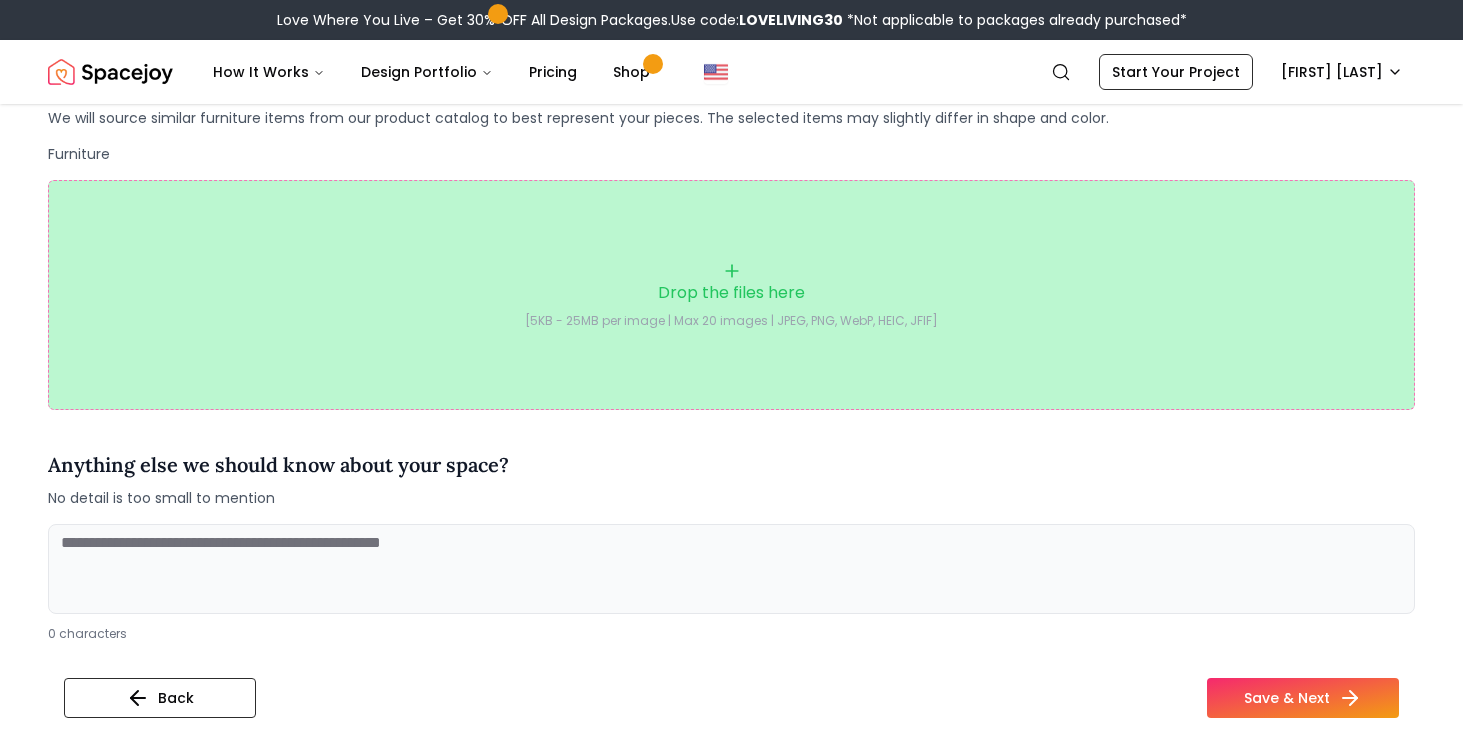 click at bounding box center [731, 569] 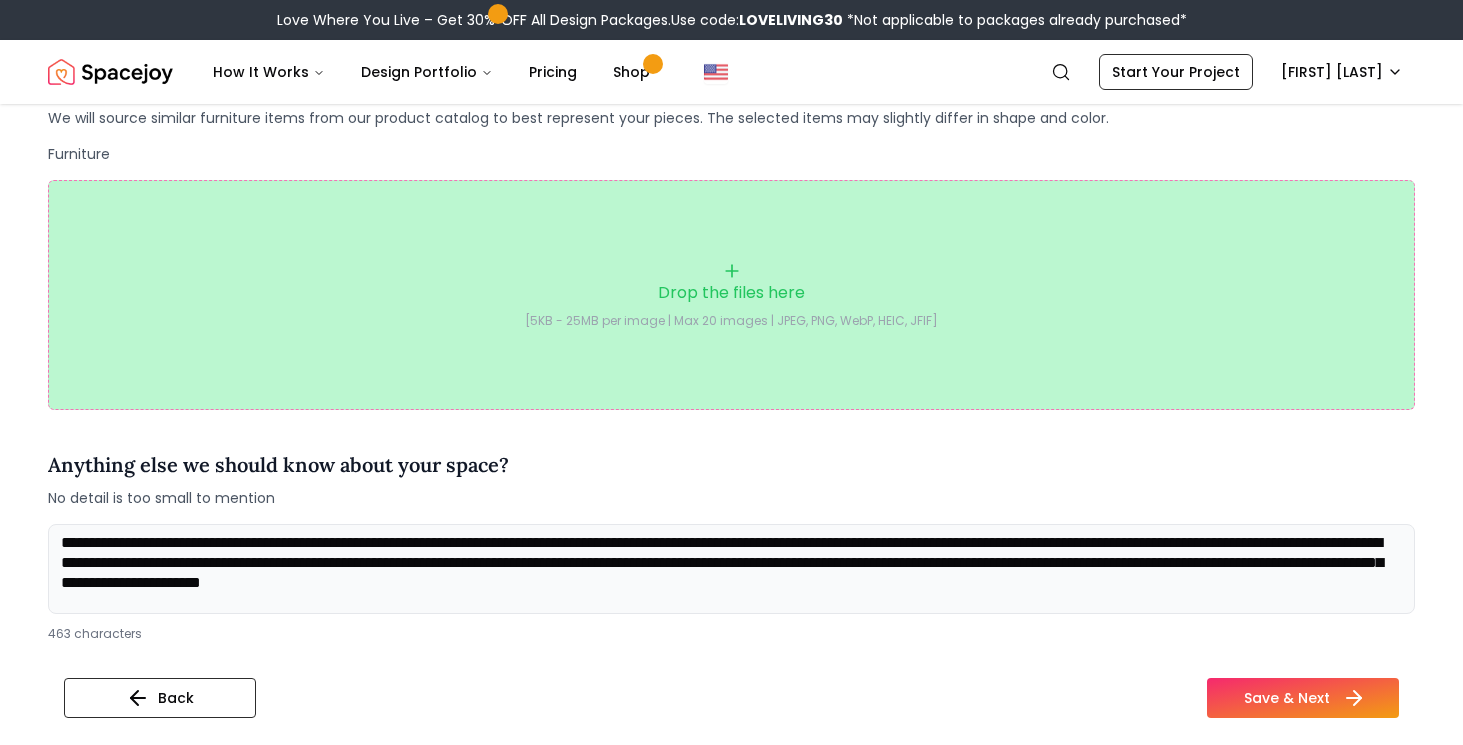 type on "**********" 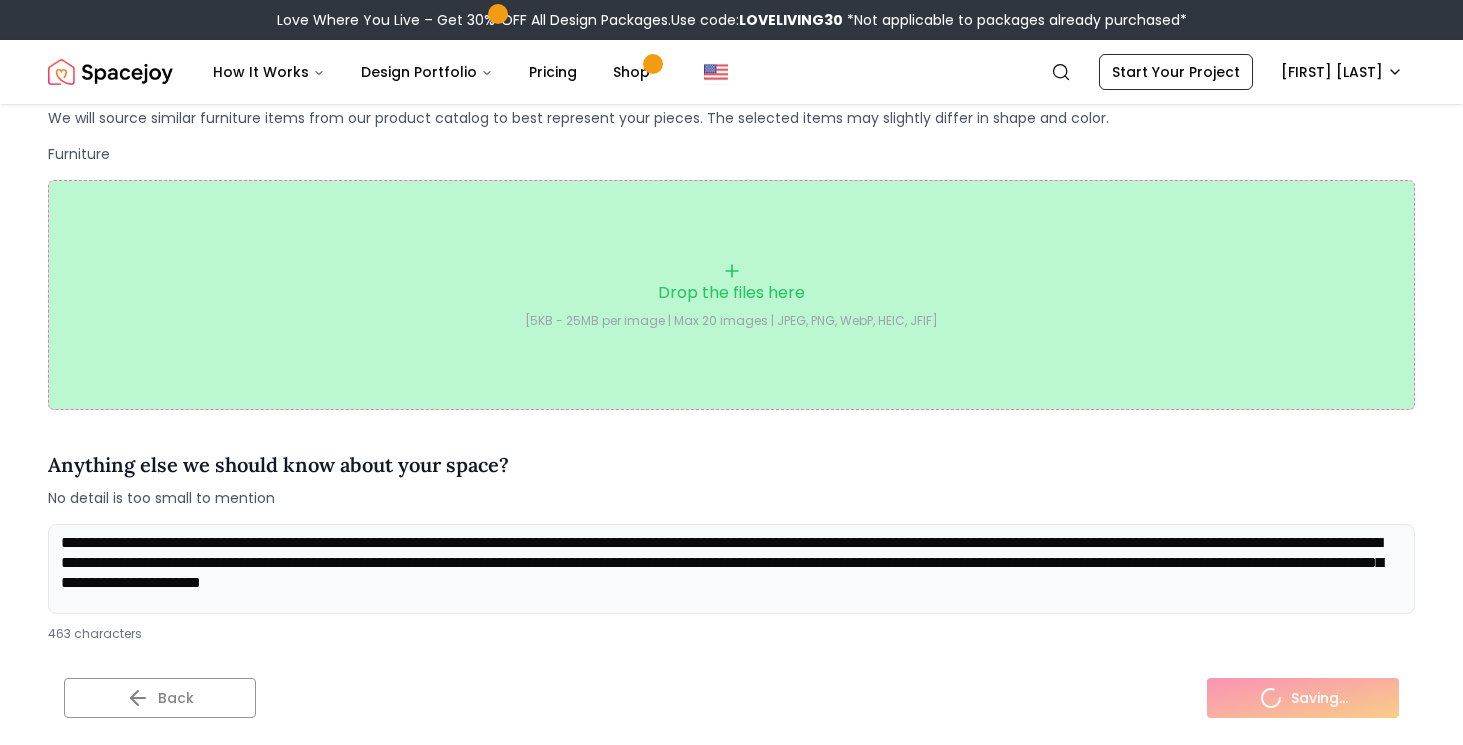 scroll, scrollTop: 0, scrollLeft: 0, axis: both 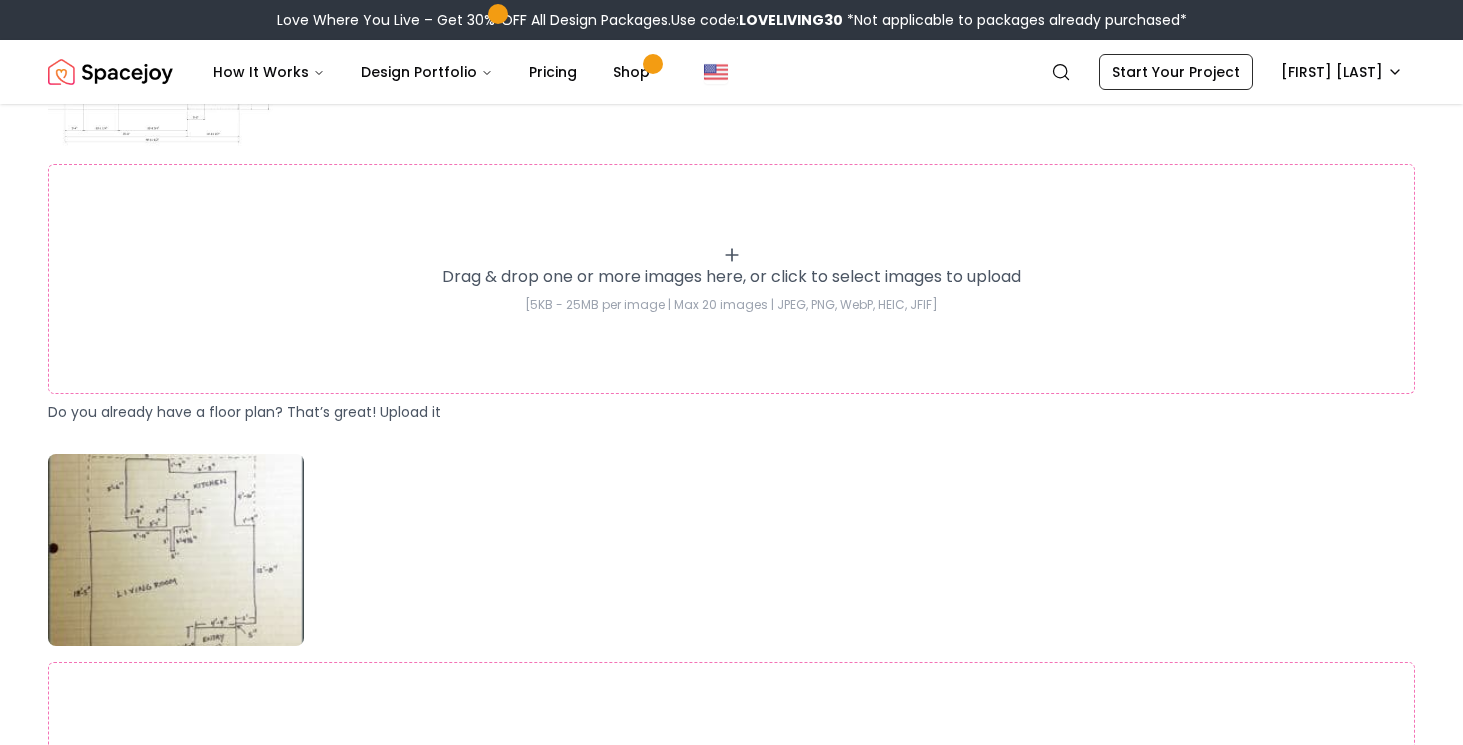 click 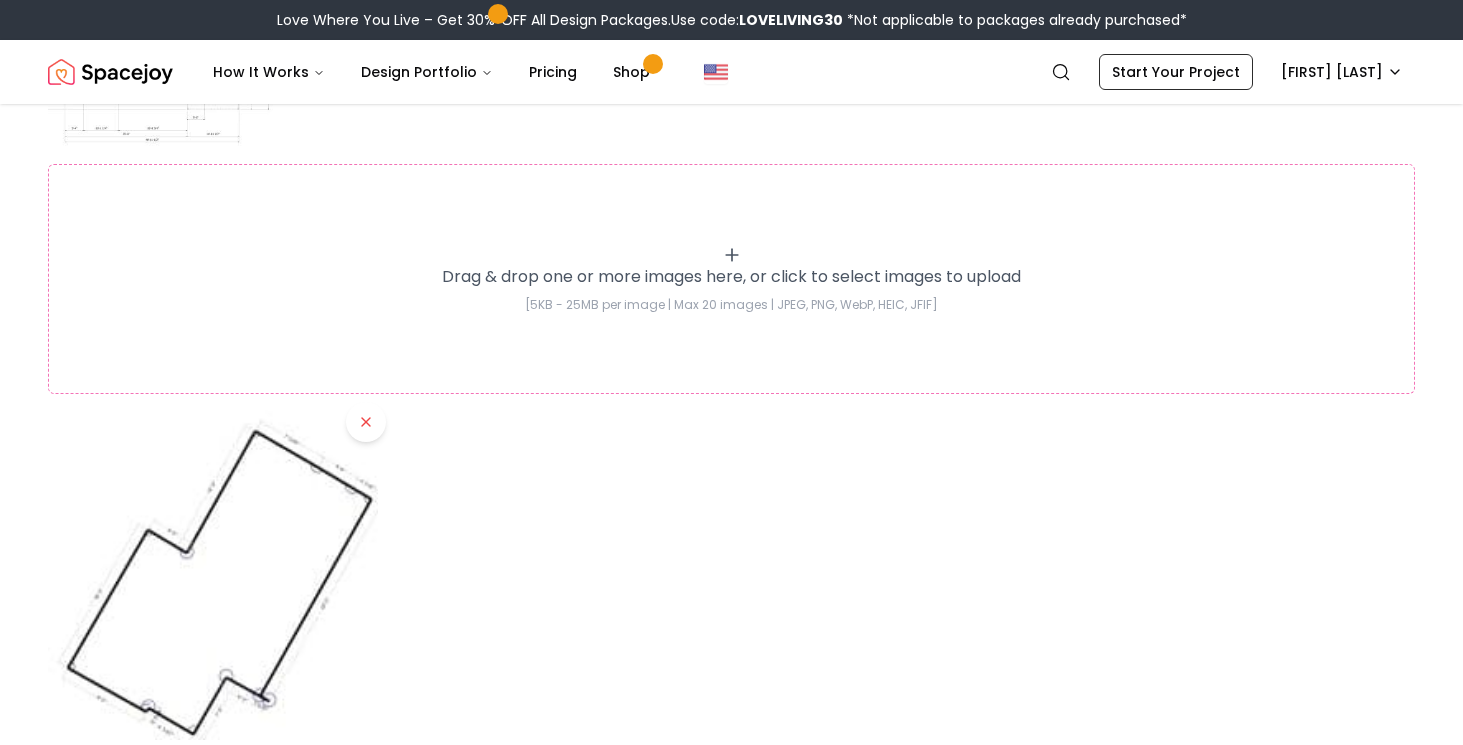 click 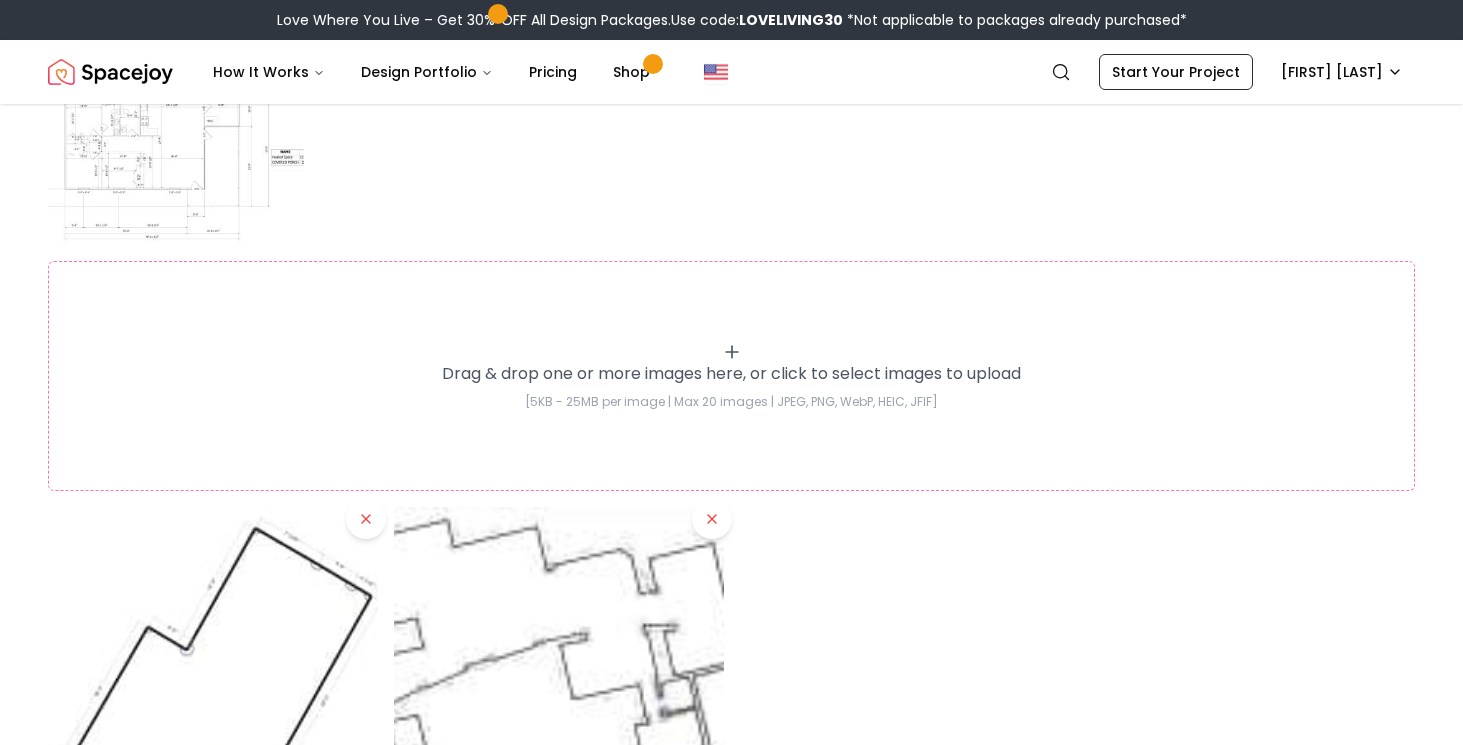 scroll, scrollTop: 285, scrollLeft: 0, axis: vertical 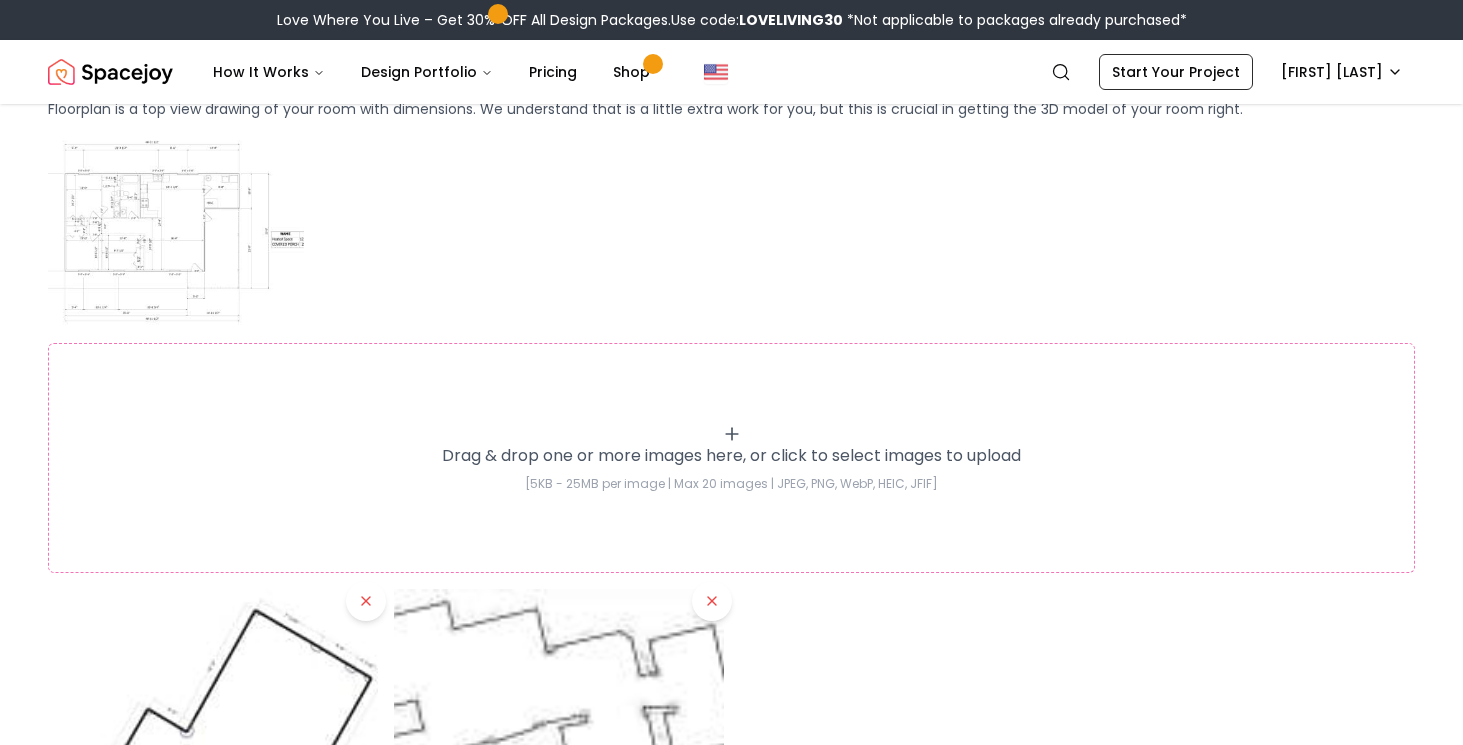 click on "Drag & drop one or more images here, or click to select images to upload [5KB - 25MB per image | Max 20 images | JPEG, PNG, WebP, HEIC, JFIF]" at bounding box center [731, 458] 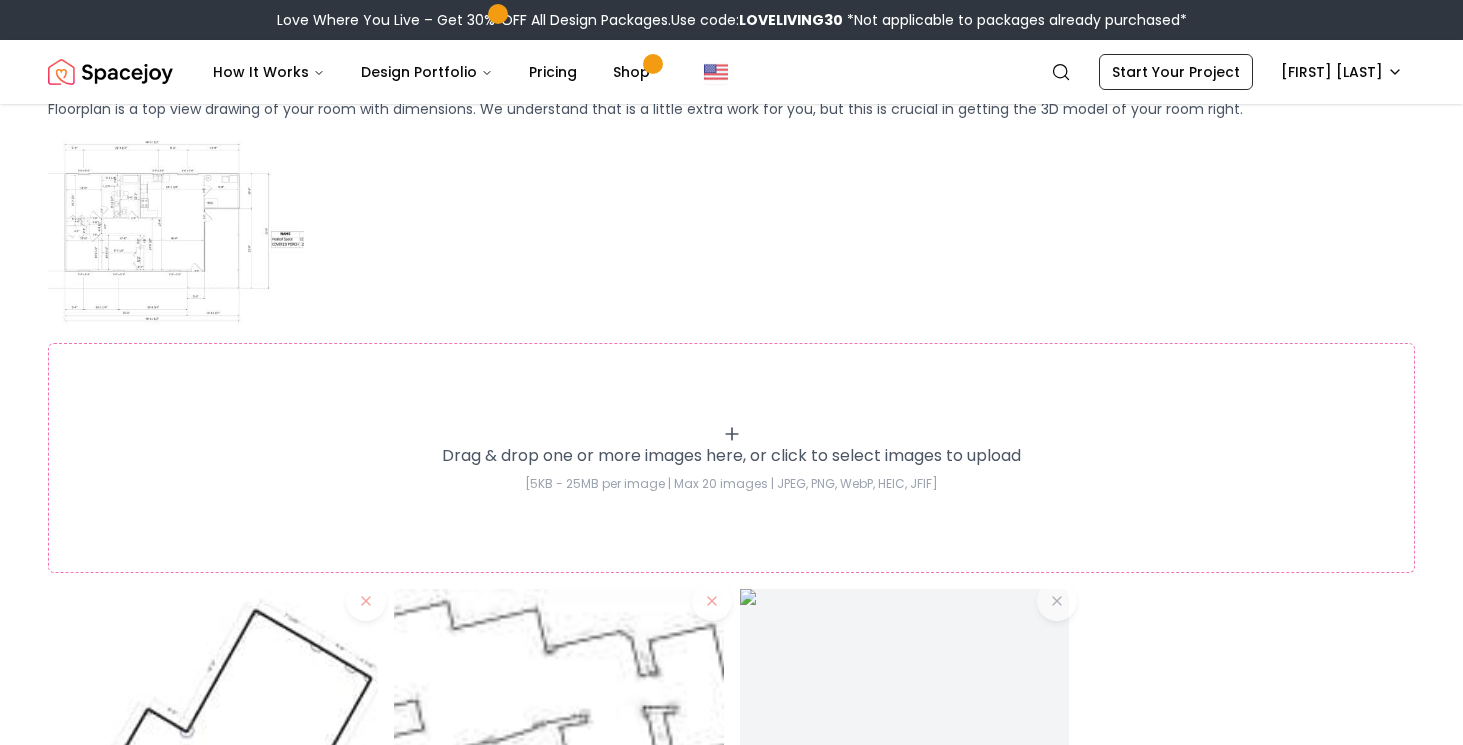 click 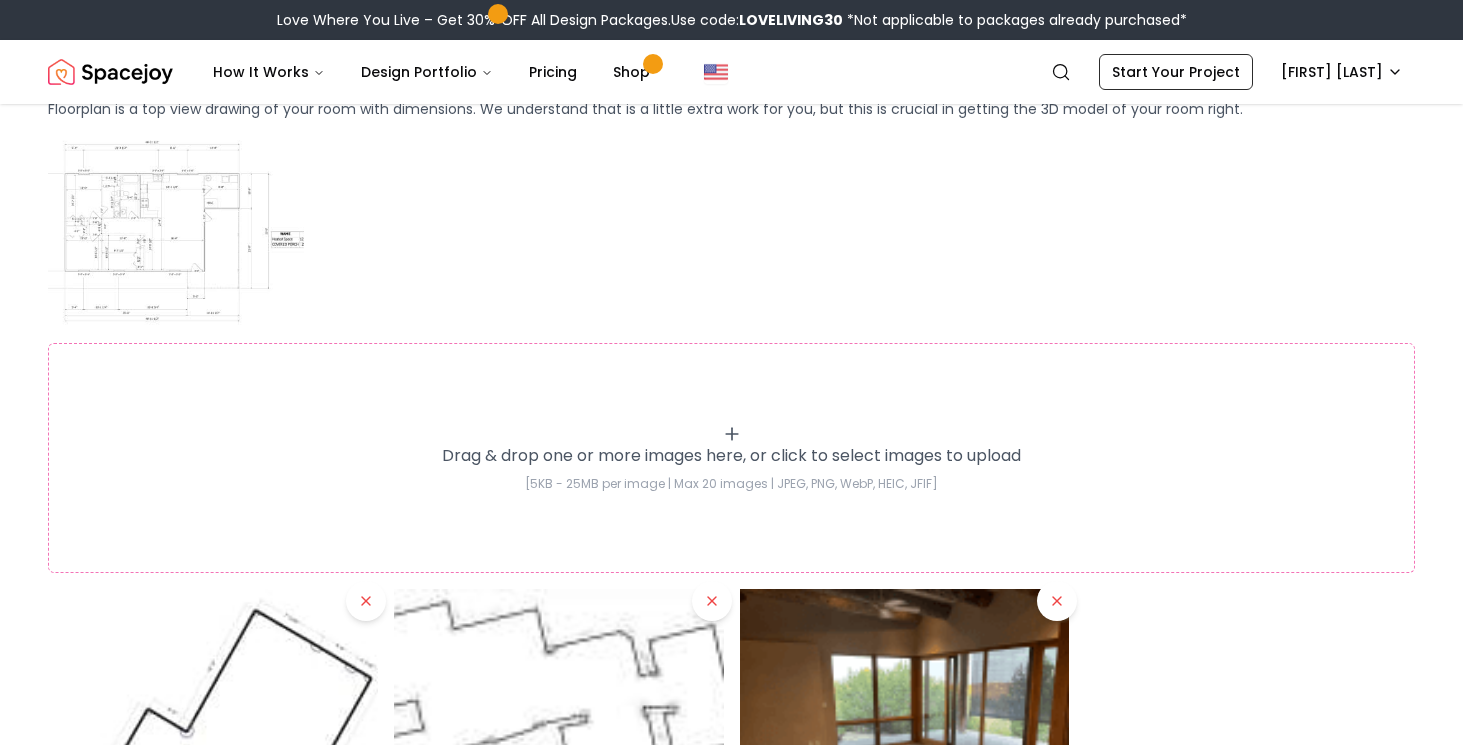 type on "**********" 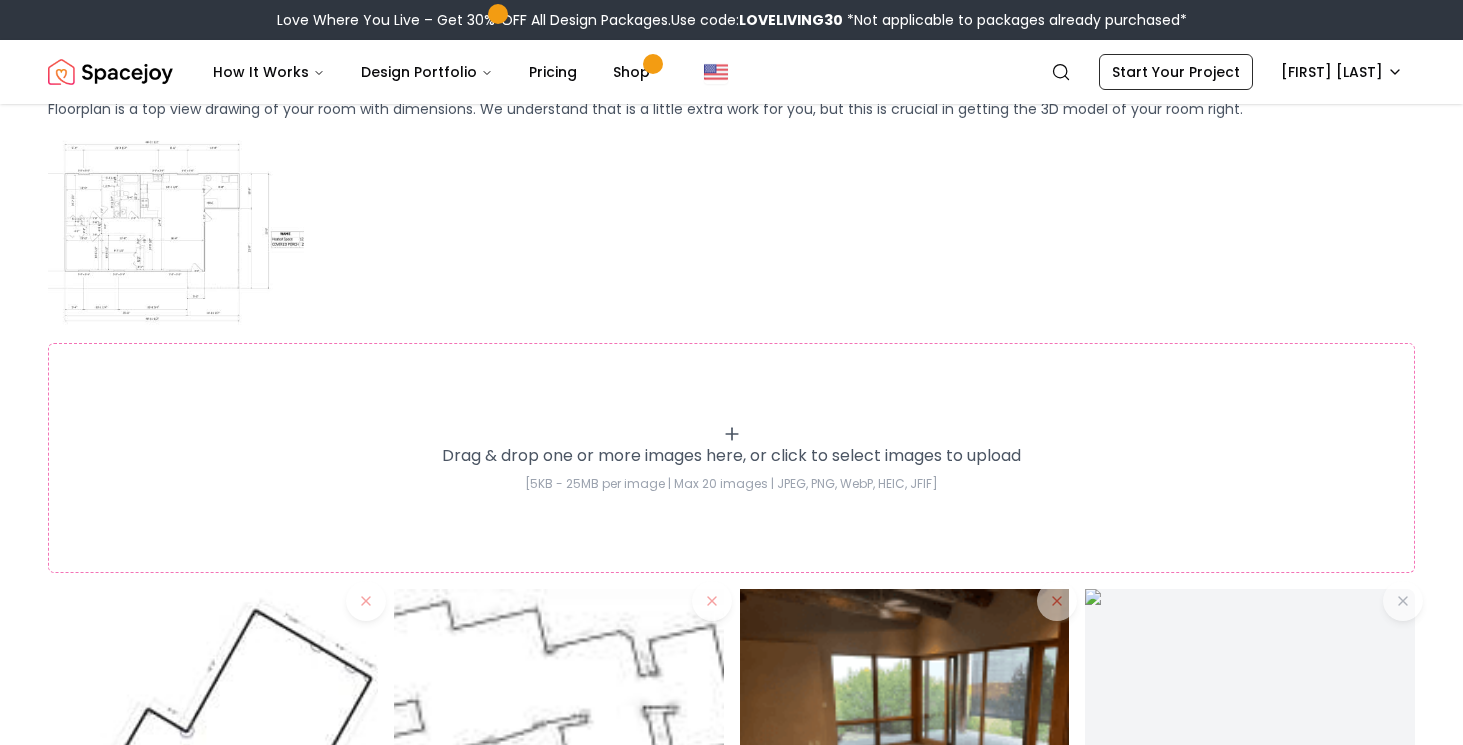 click 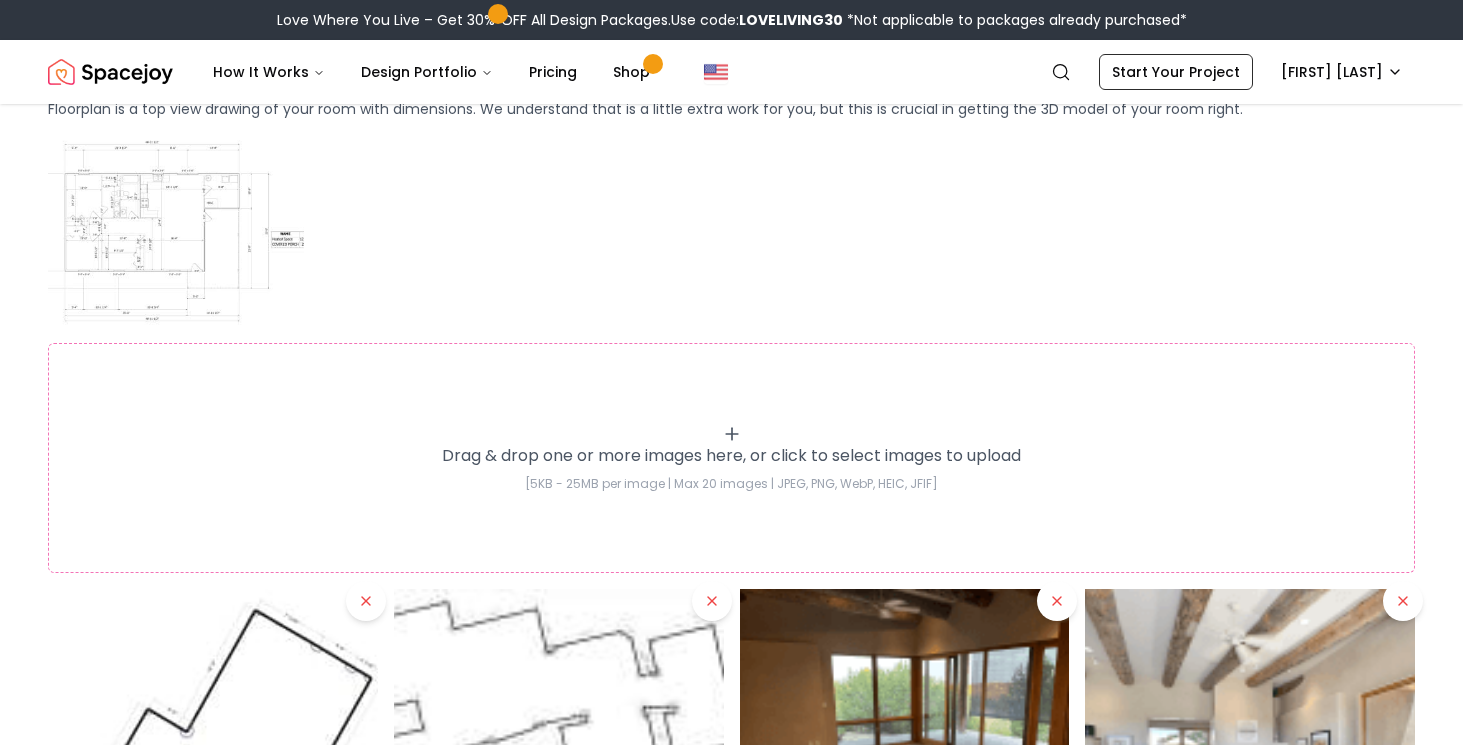 type on "**********" 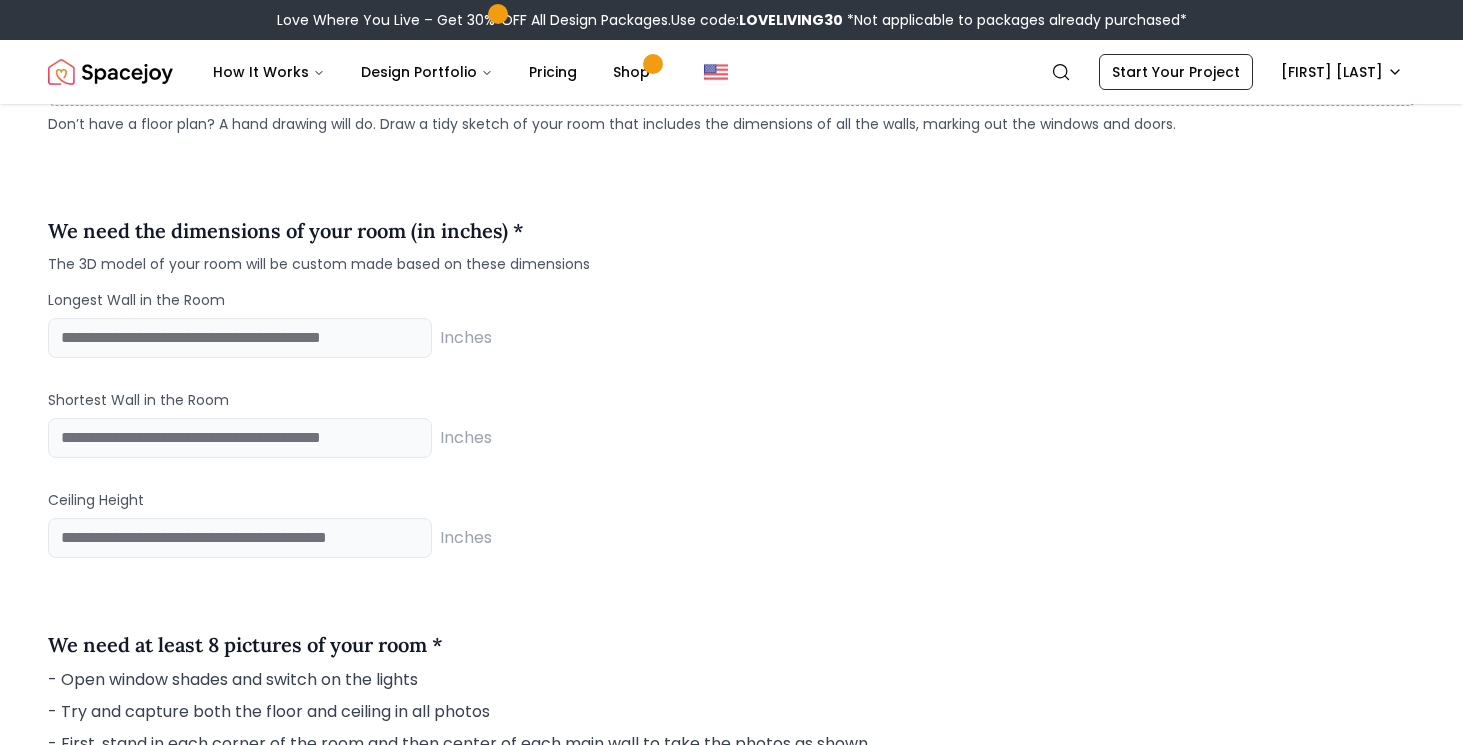 scroll, scrollTop: 1946, scrollLeft: 0, axis: vertical 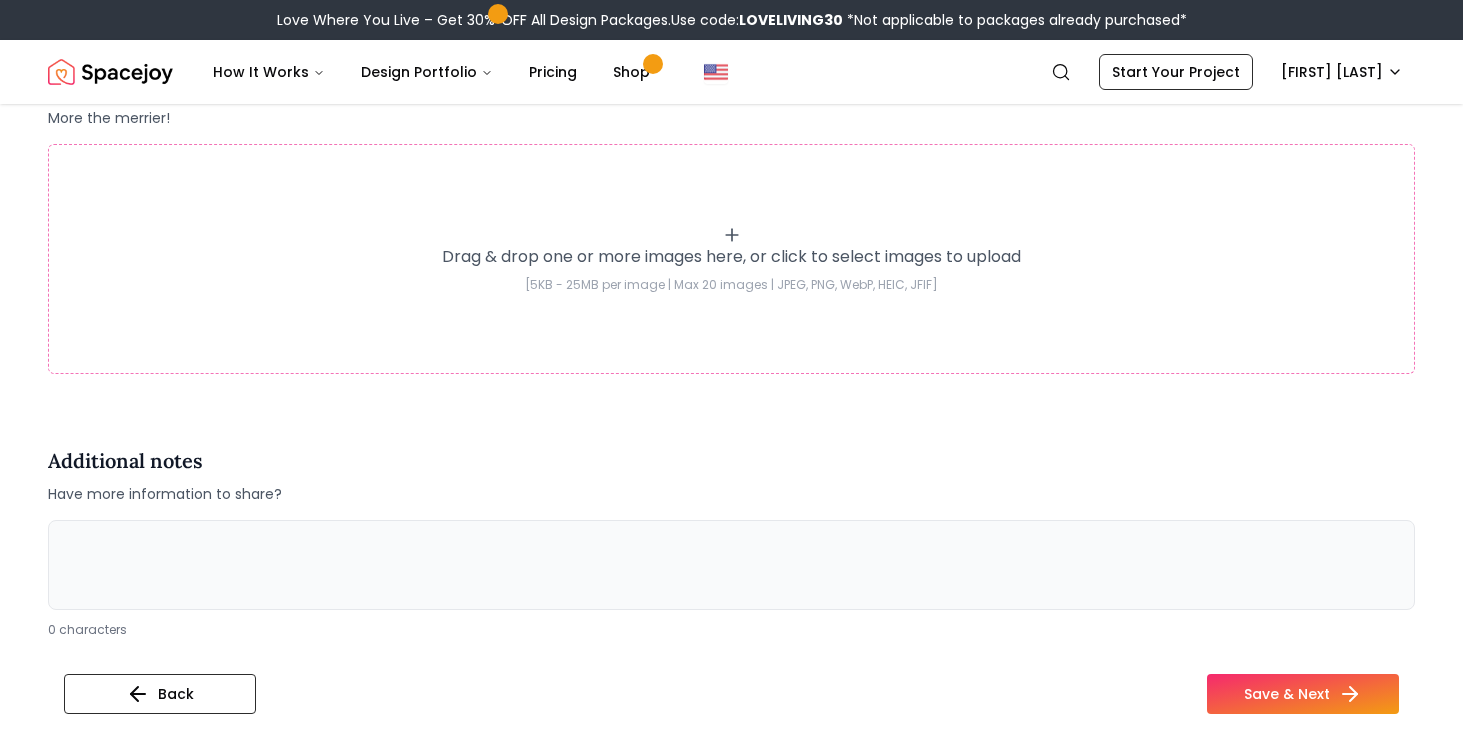 click at bounding box center [731, 565] 